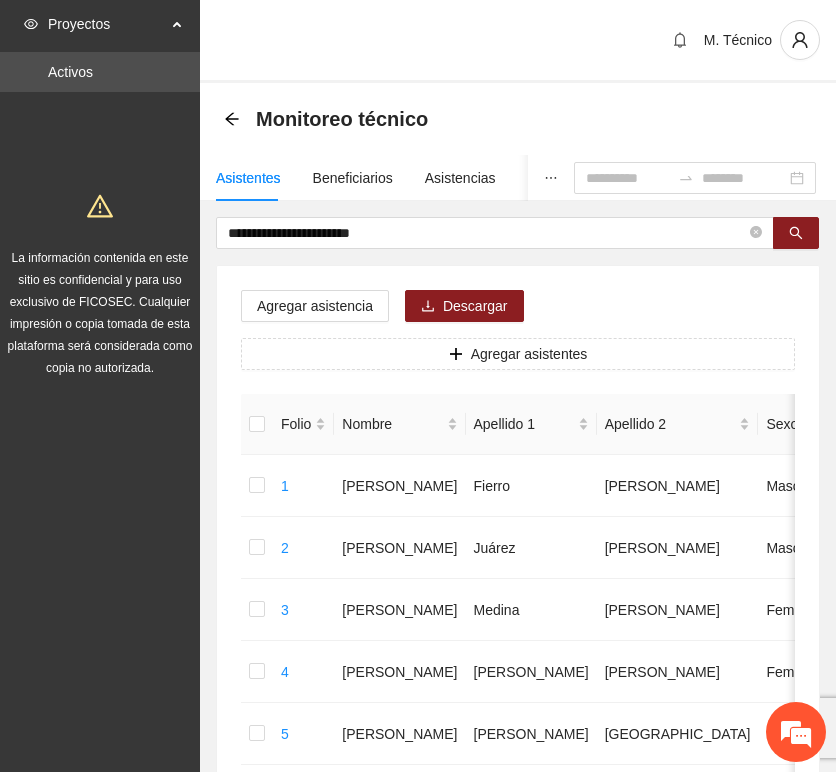 scroll, scrollTop: 0, scrollLeft: 0, axis: both 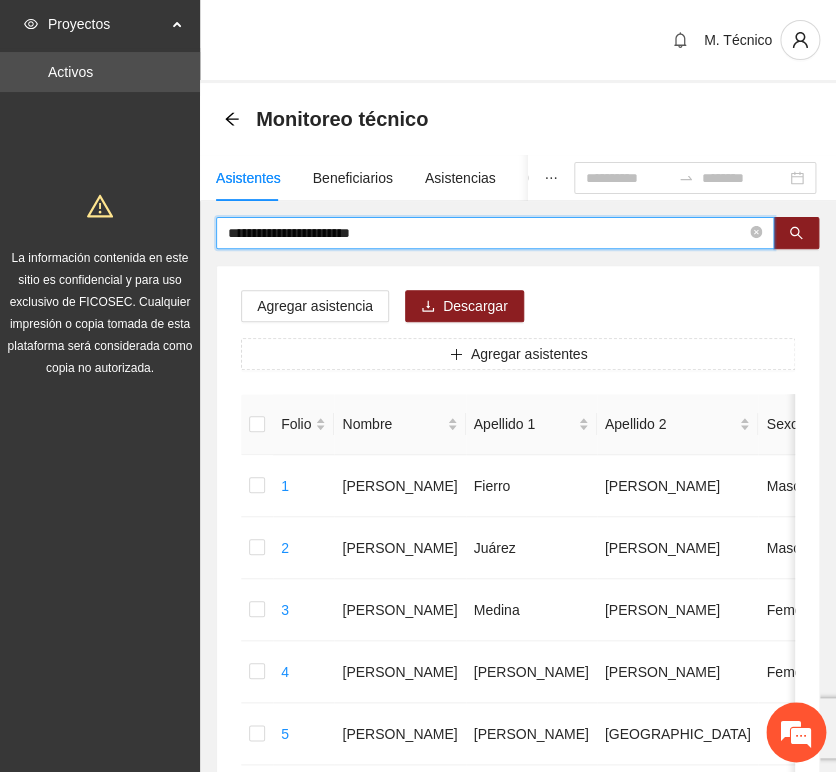 drag, startPoint x: 407, startPoint y: 228, endPoint x: -177, endPoint y: 207, distance: 584.37744 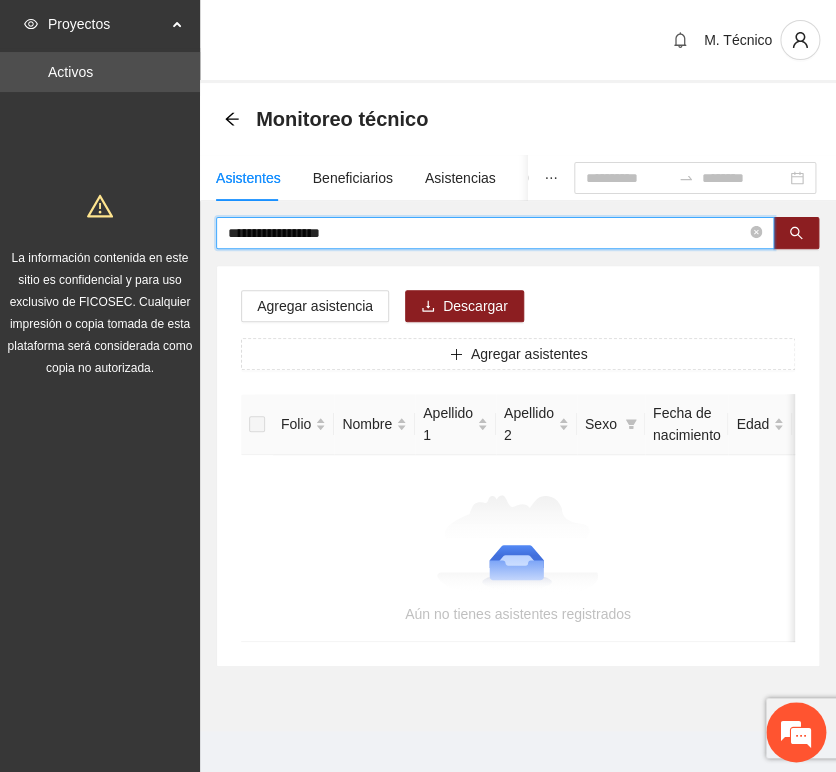 drag, startPoint x: 294, startPoint y: 223, endPoint x: -56, endPoint y: 218, distance: 350.0357 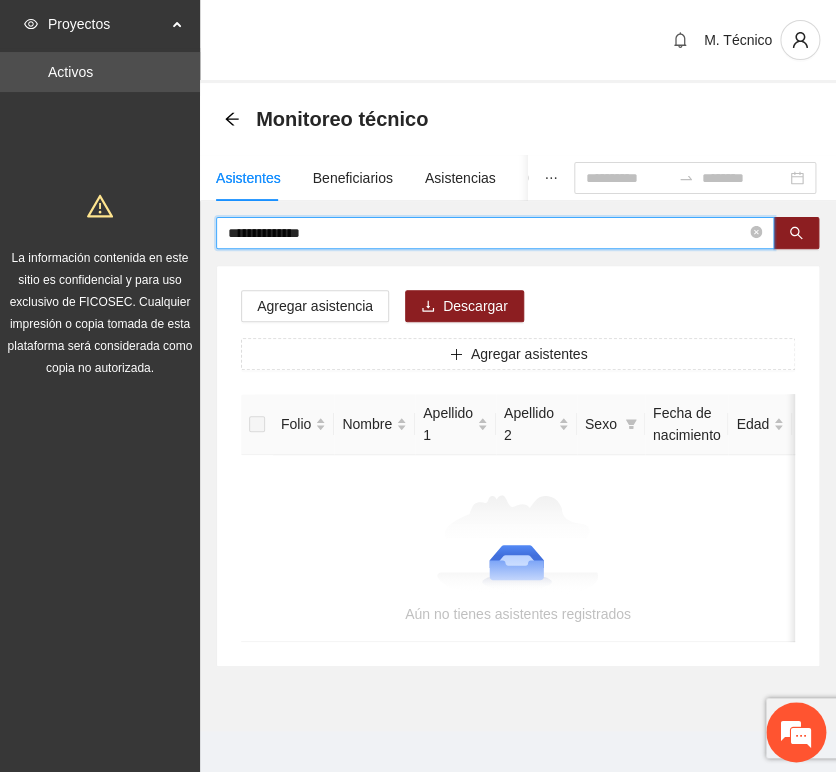type on "**********" 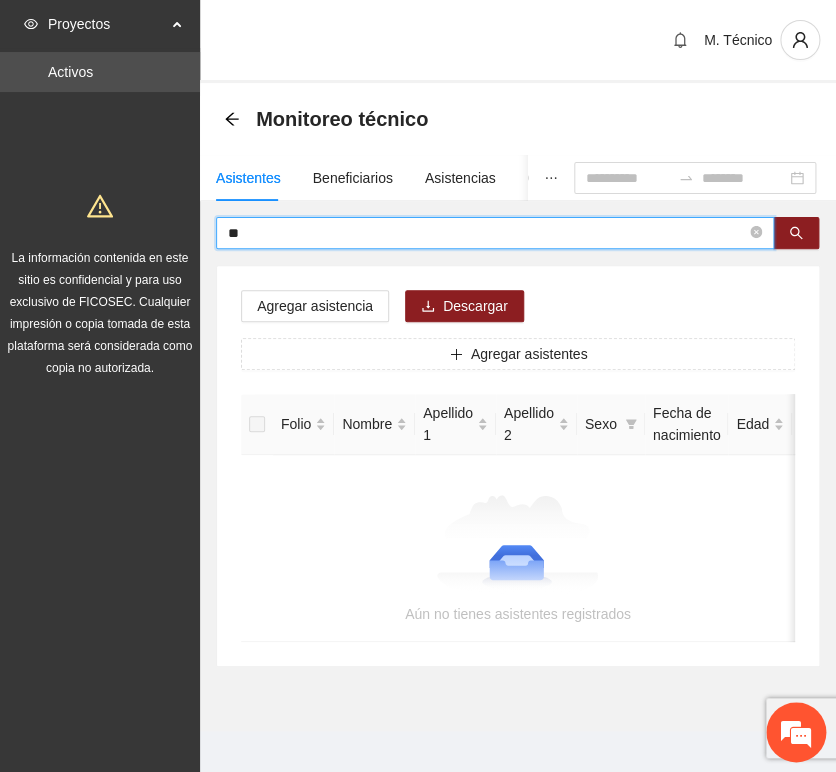 type on "*" 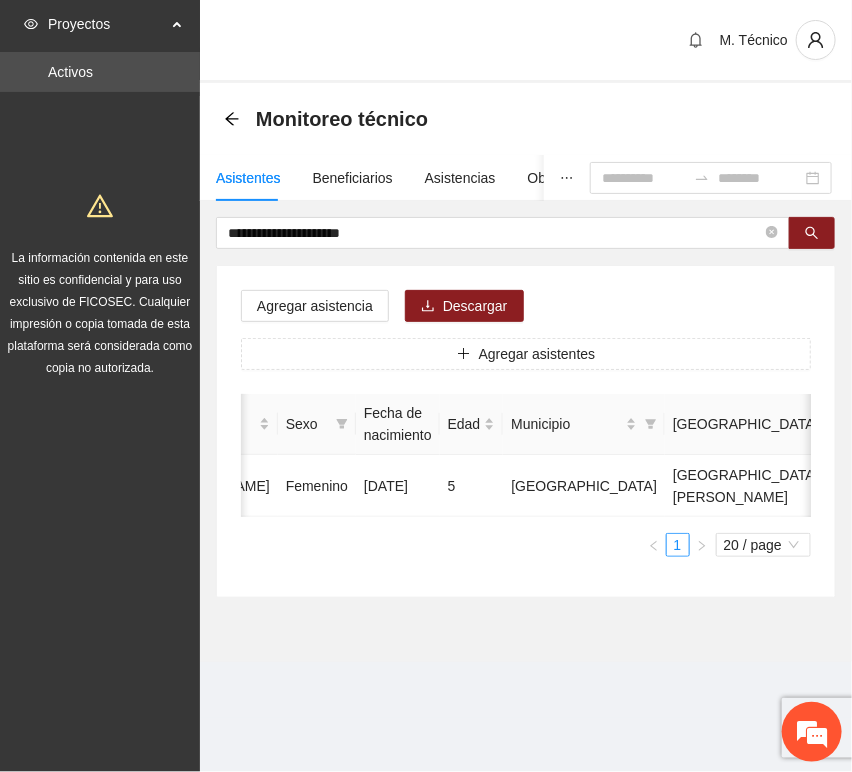 scroll, scrollTop: 0, scrollLeft: 0, axis: both 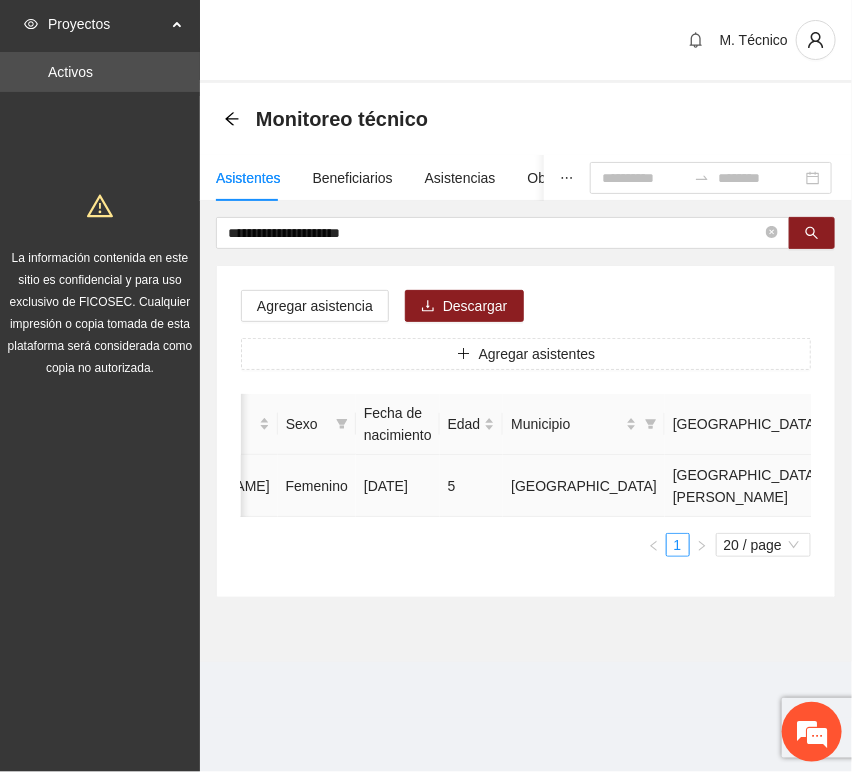 click 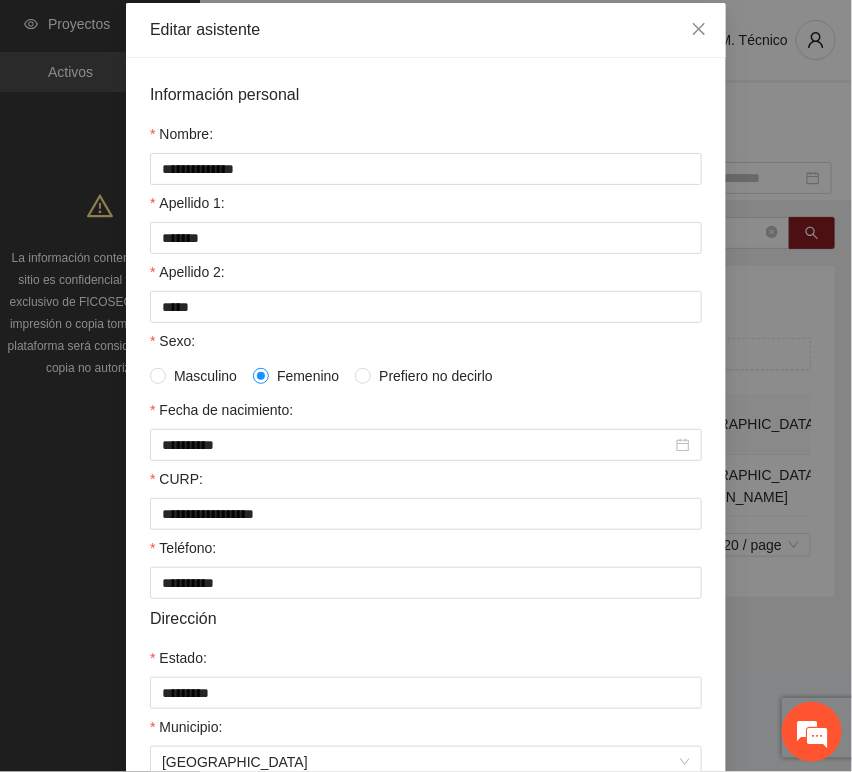 scroll, scrollTop: 394, scrollLeft: 0, axis: vertical 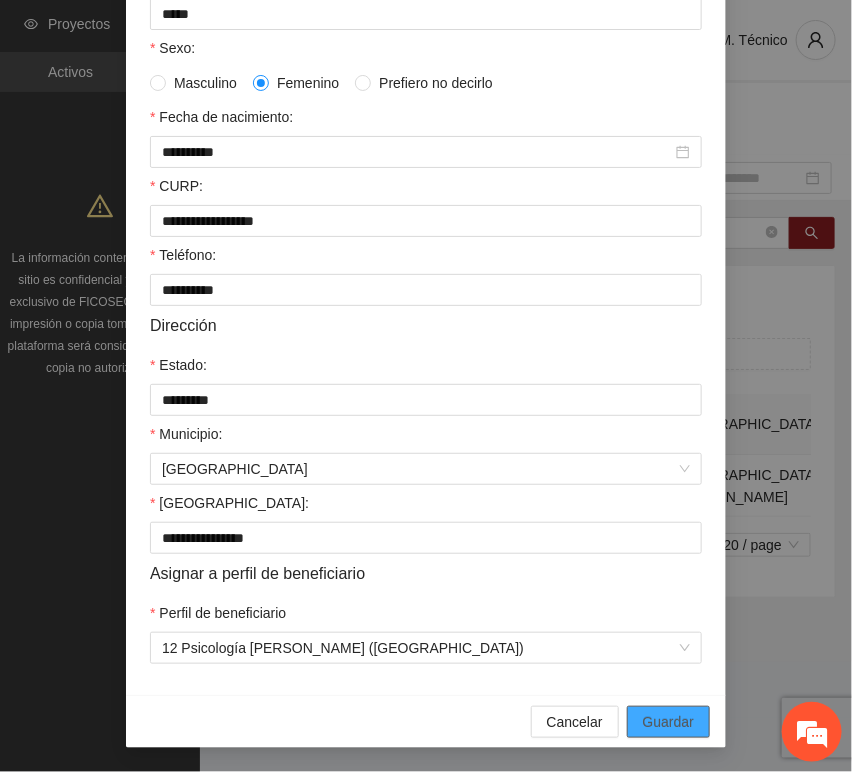 click on "Guardar" at bounding box center [668, 722] 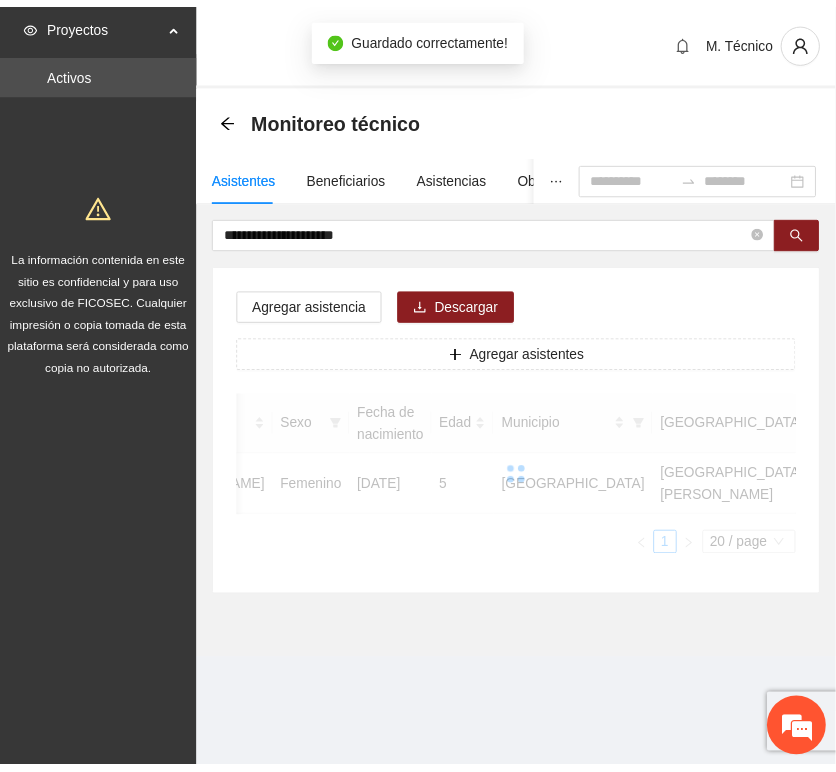 scroll, scrollTop: 294, scrollLeft: 0, axis: vertical 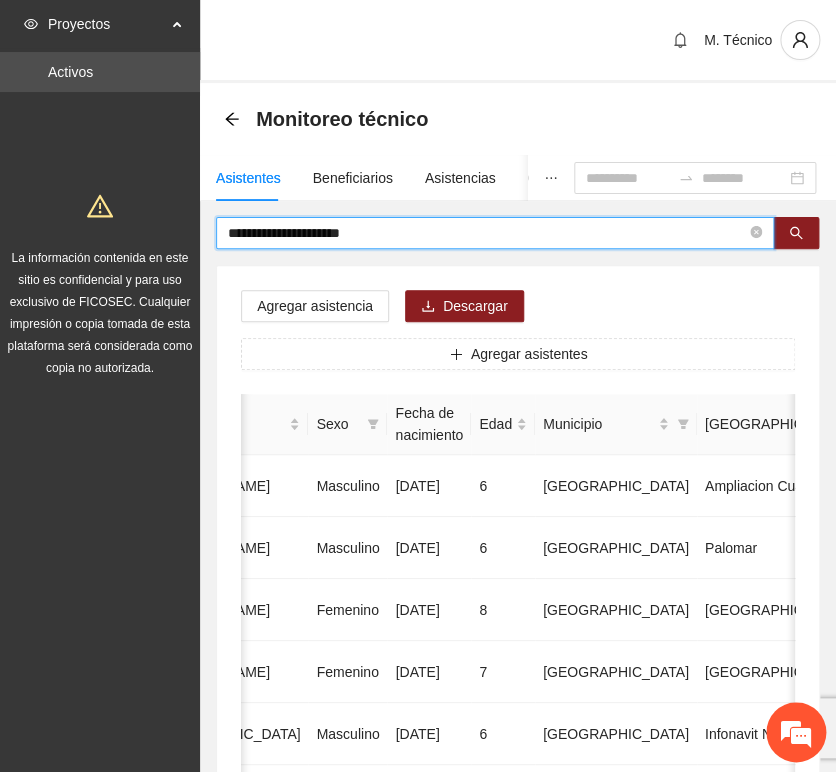 drag, startPoint x: 386, startPoint y: 230, endPoint x: -157, endPoint y: 156, distance: 548.01917 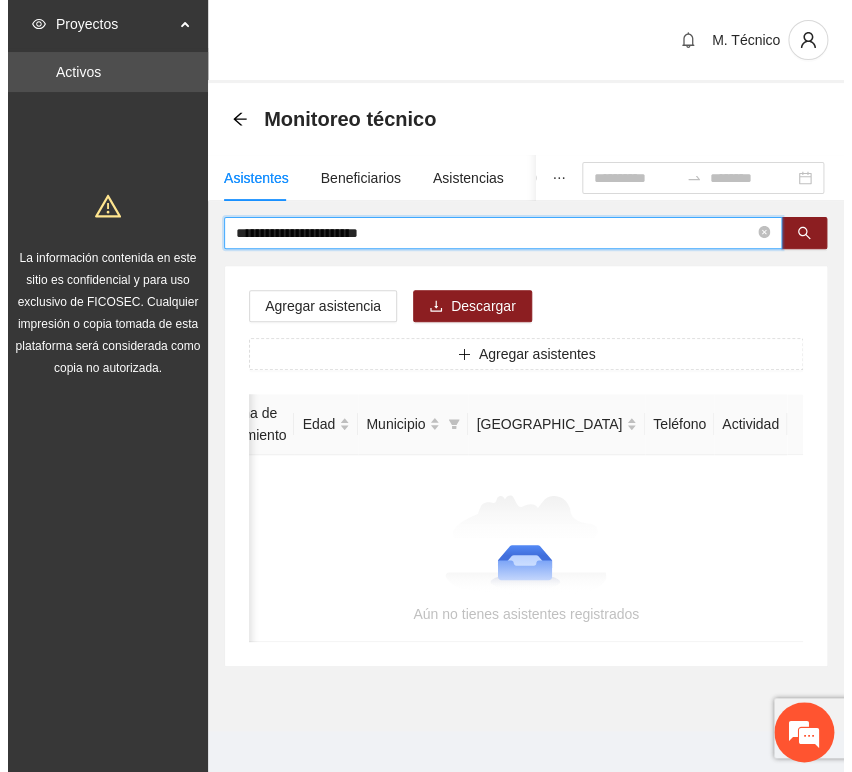 scroll, scrollTop: 0, scrollLeft: 363, axis: horizontal 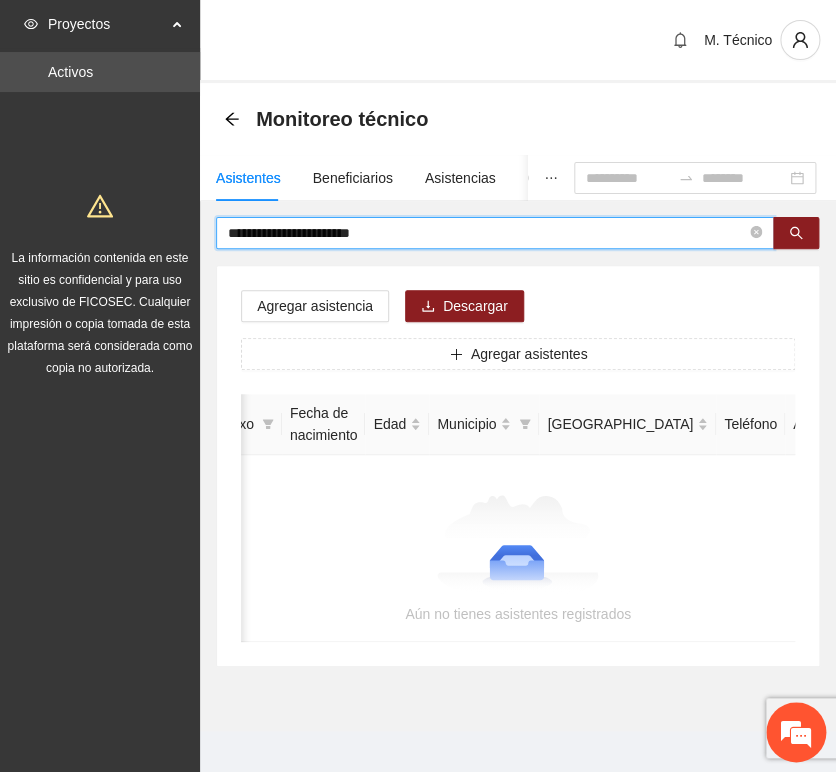 drag, startPoint x: 362, startPoint y: 229, endPoint x: 752, endPoint y: 218, distance: 390.1551 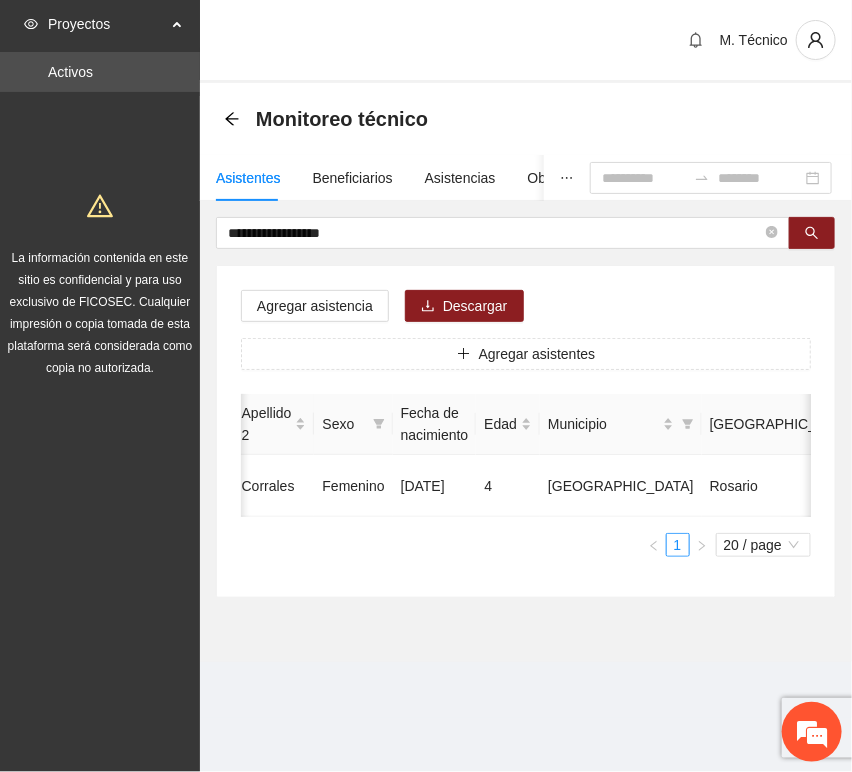 scroll, scrollTop: 0, scrollLeft: 0, axis: both 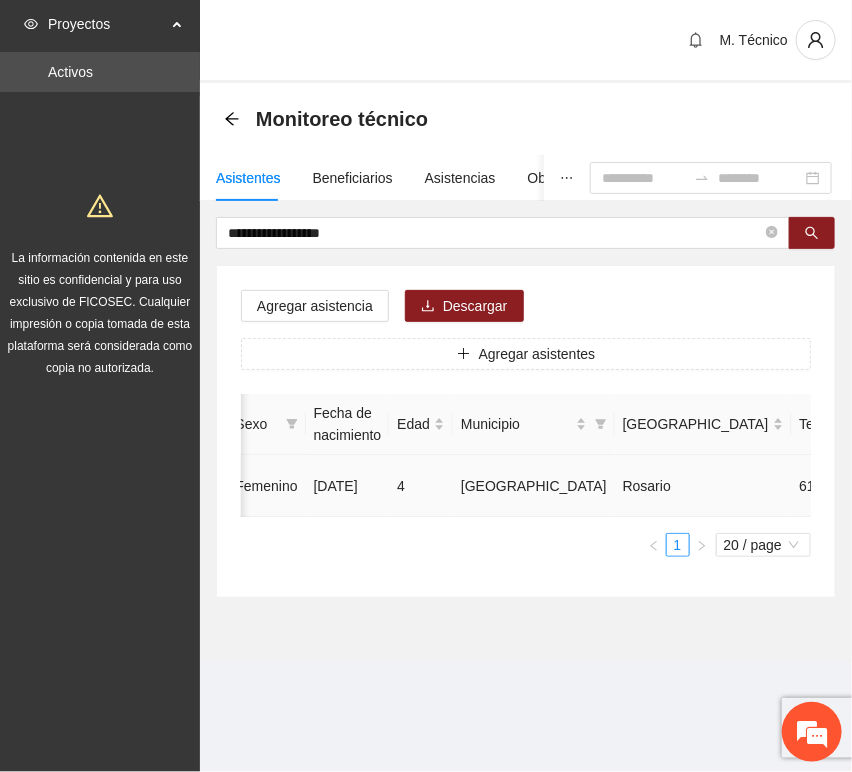click 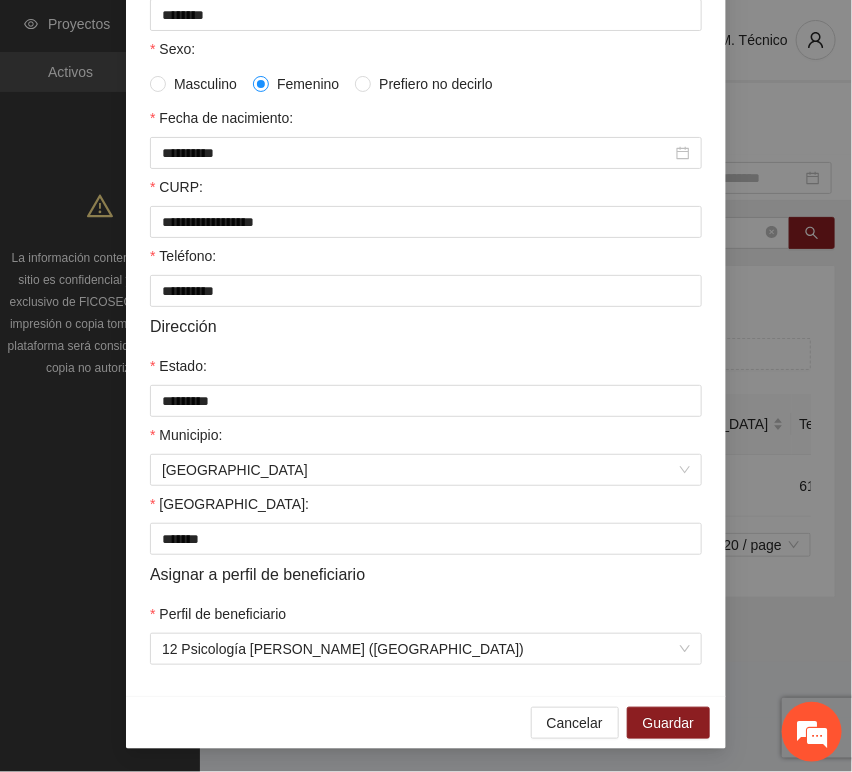 scroll, scrollTop: 394, scrollLeft: 0, axis: vertical 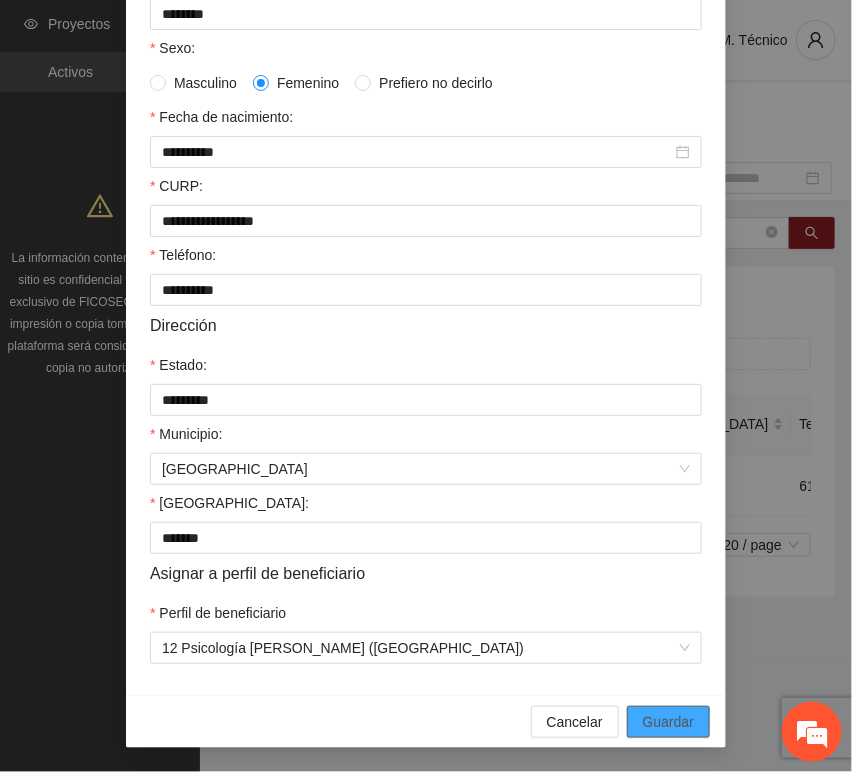 click on "Guardar" at bounding box center (668, 722) 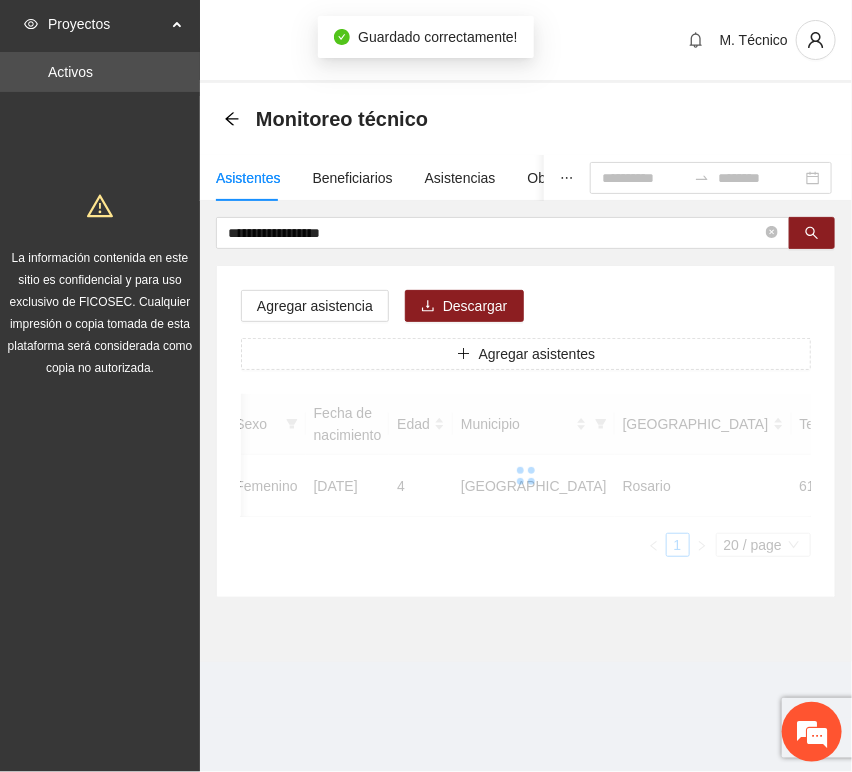 scroll, scrollTop: 294, scrollLeft: 0, axis: vertical 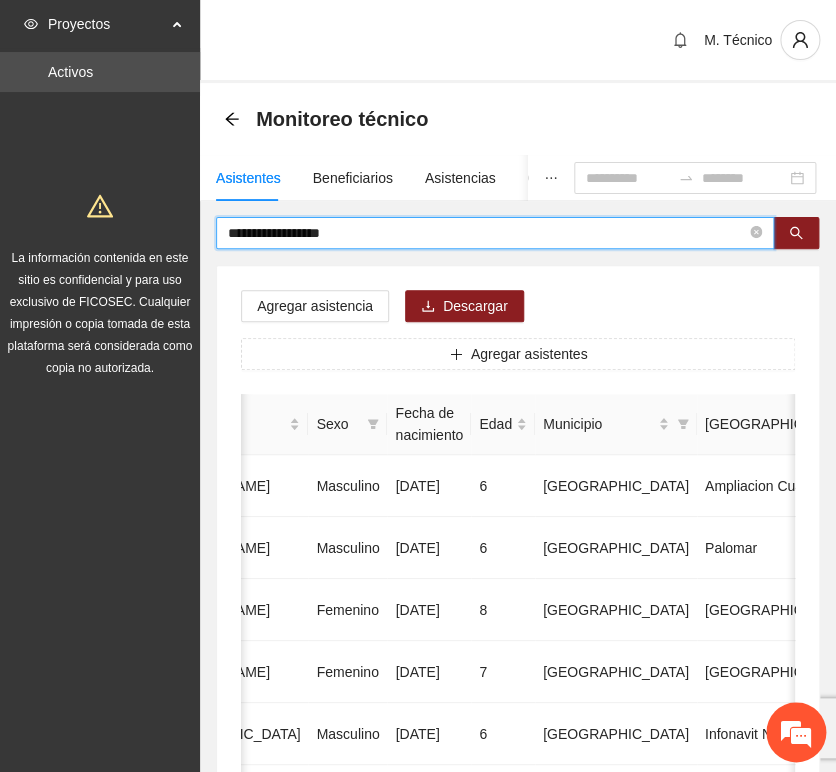 drag, startPoint x: 293, startPoint y: 222, endPoint x: -172, endPoint y: 144, distance: 471.49655 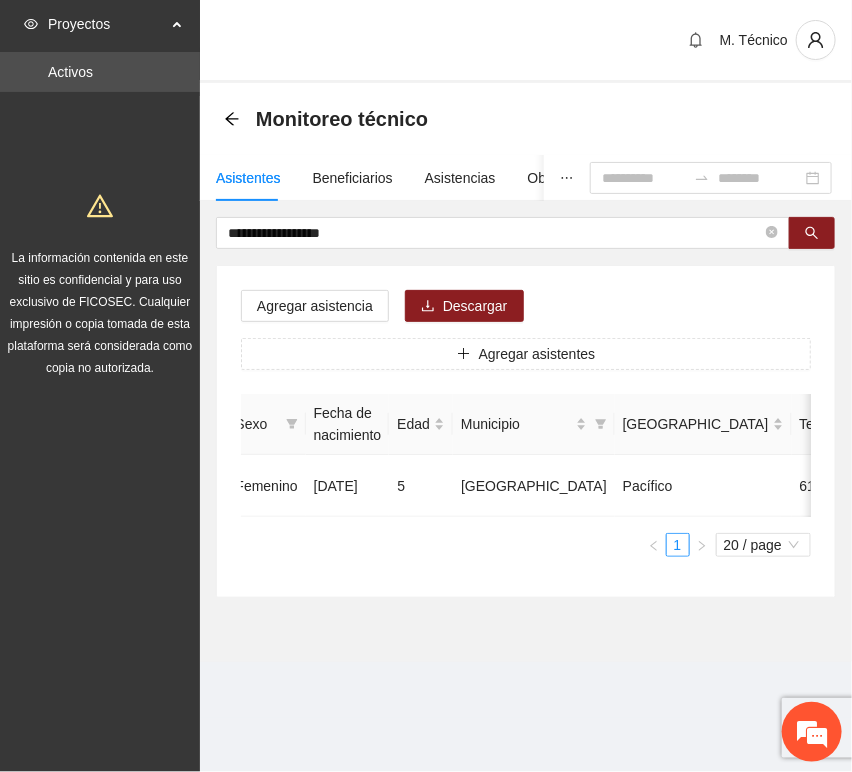 scroll, scrollTop: 0, scrollLeft: 0, axis: both 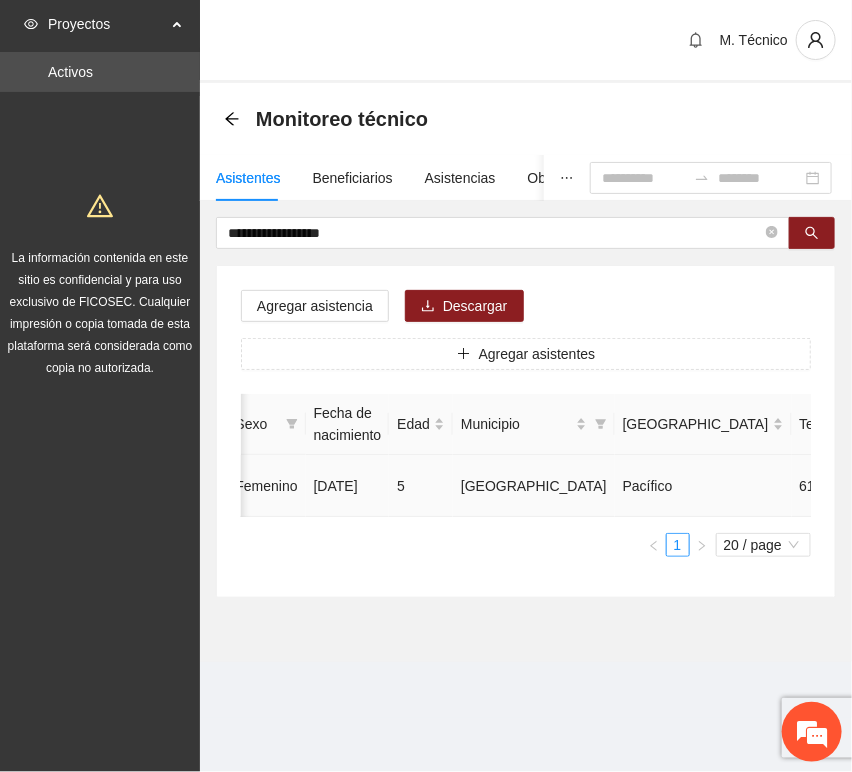 click 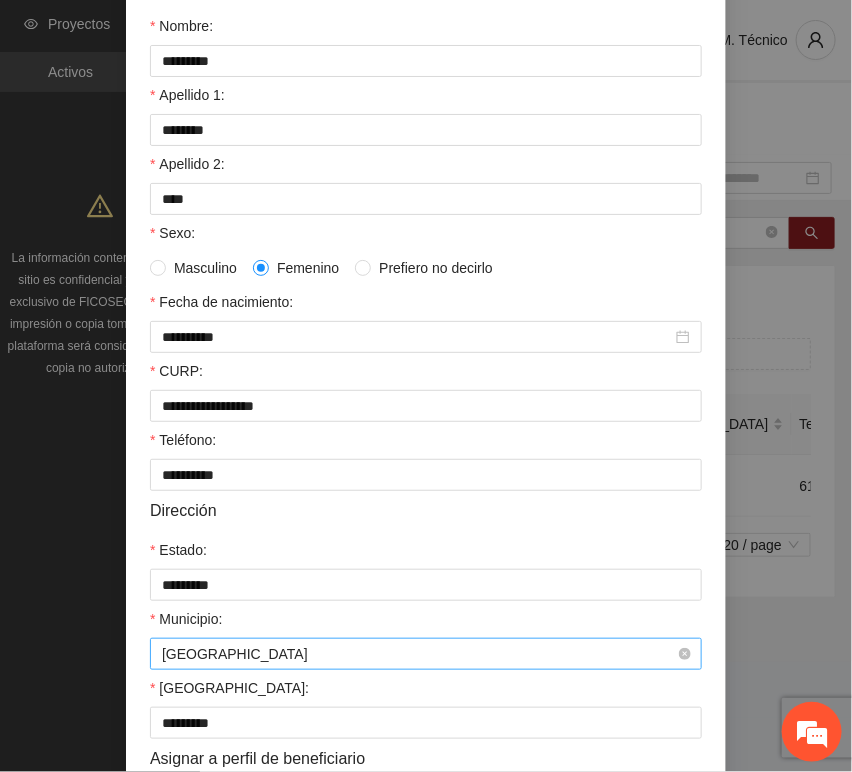 scroll, scrollTop: 394, scrollLeft: 0, axis: vertical 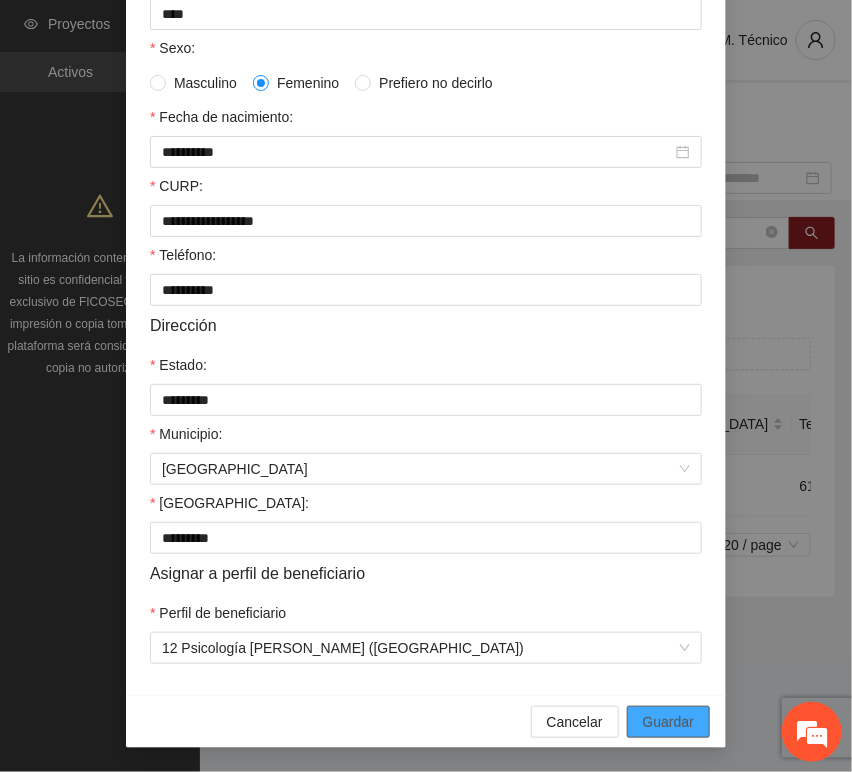 click on "Guardar" at bounding box center (668, 722) 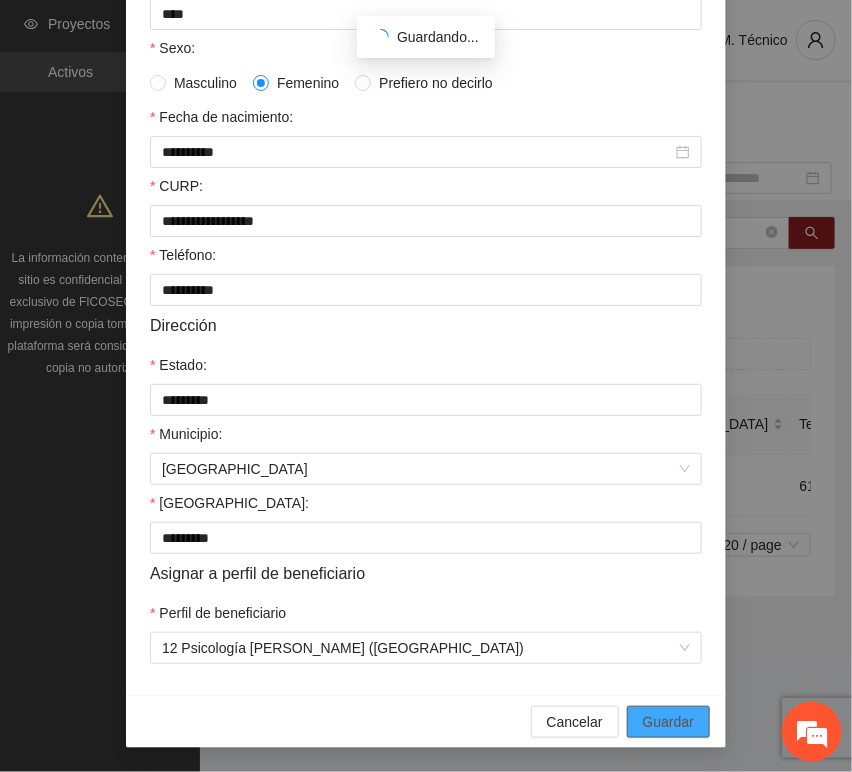 scroll, scrollTop: 294, scrollLeft: 0, axis: vertical 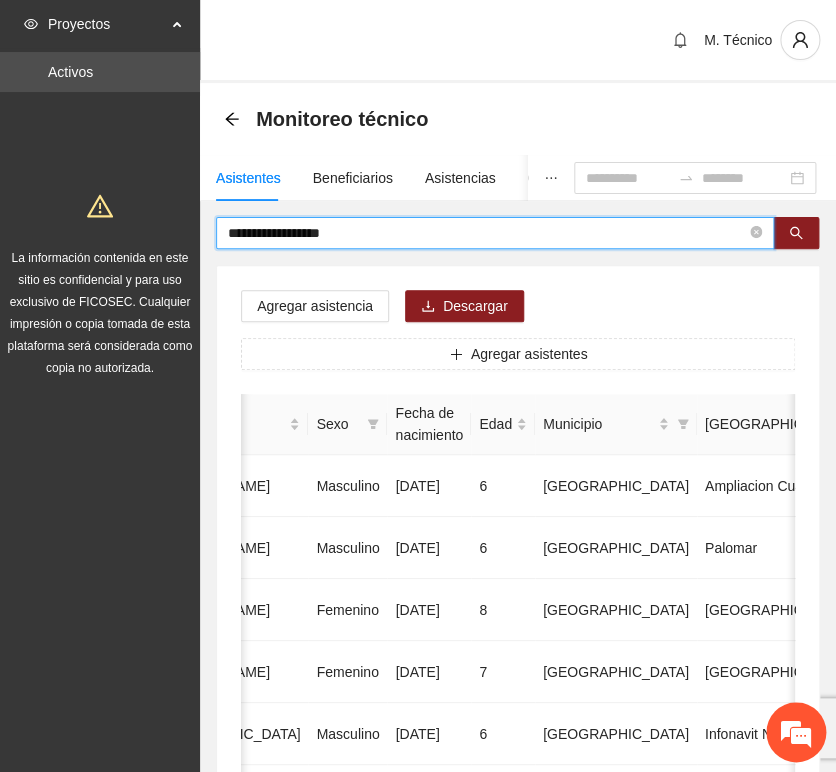 drag, startPoint x: 355, startPoint y: 236, endPoint x: -177, endPoint y: 278, distance: 533.65533 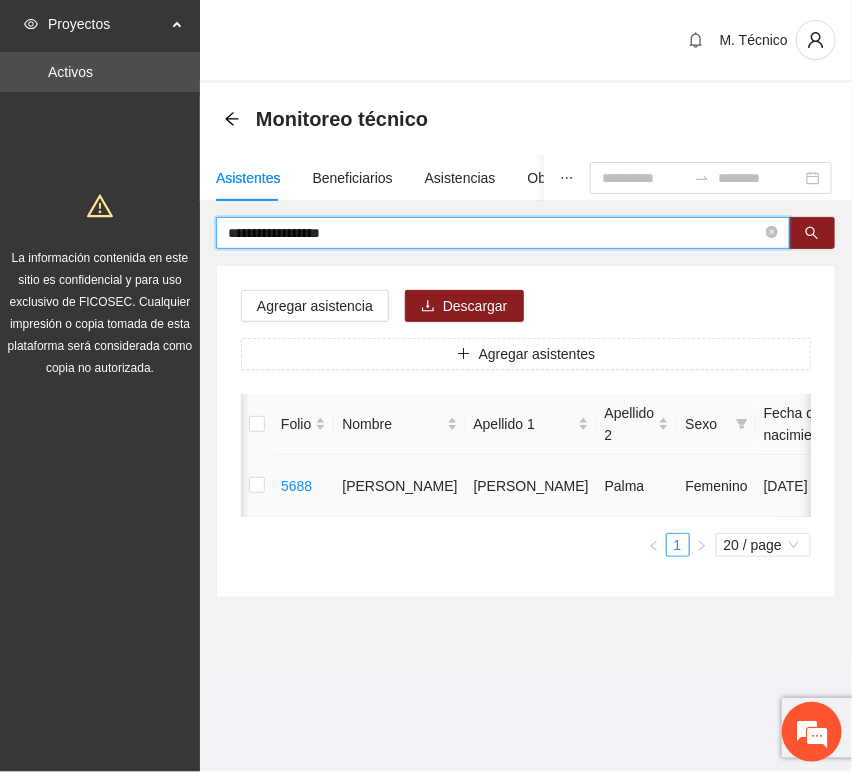 scroll, scrollTop: 0, scrollLeft: 450, axis: horizontal 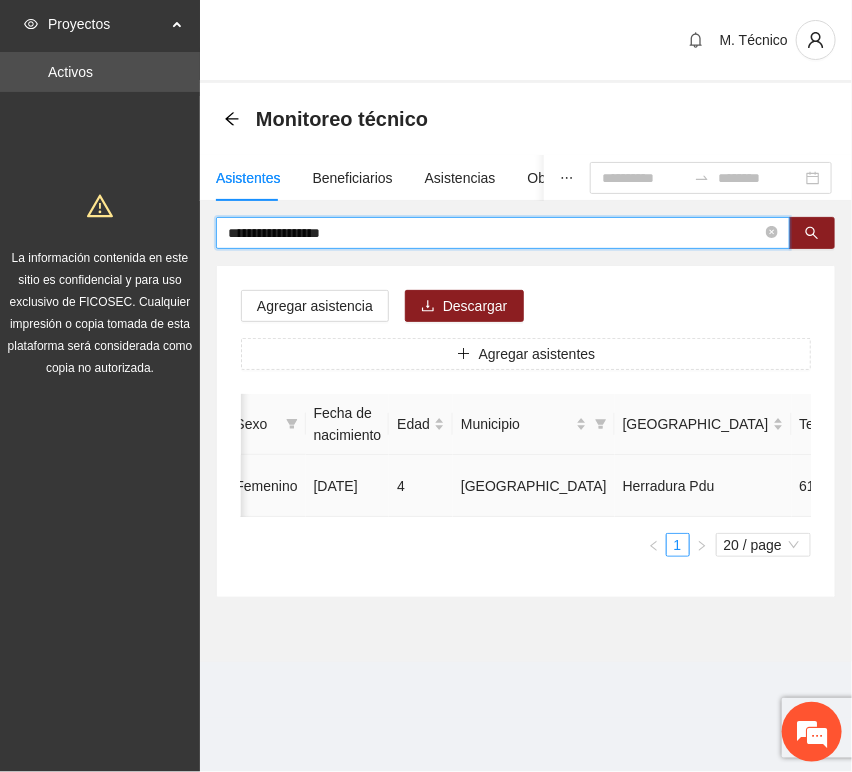 click at bounding box center (982, 486) 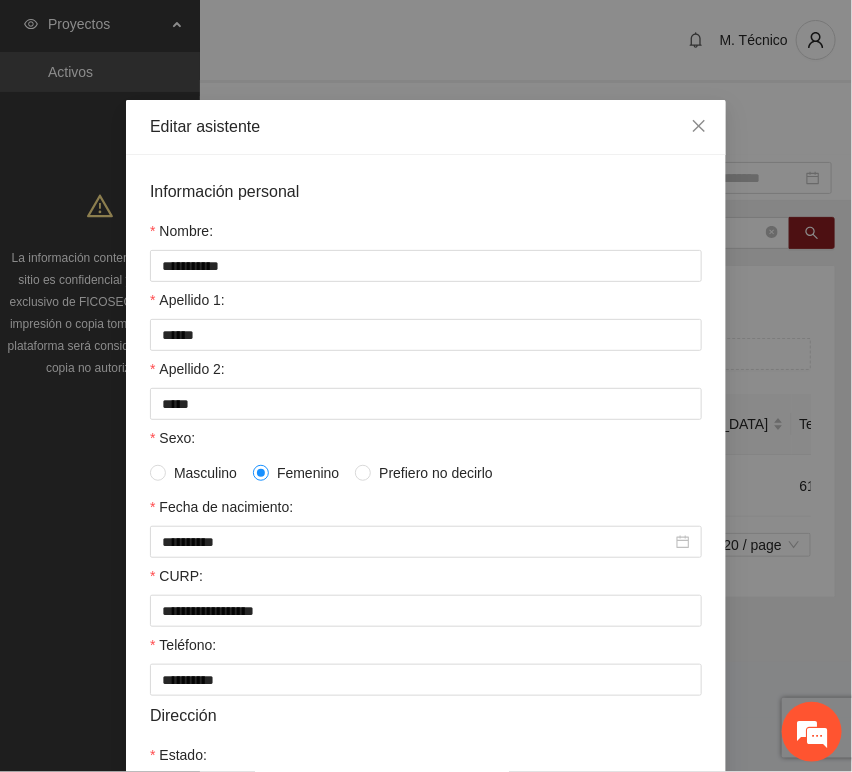 scroll, scrollTop: 394, scrollLeft: 0, axis: vertical 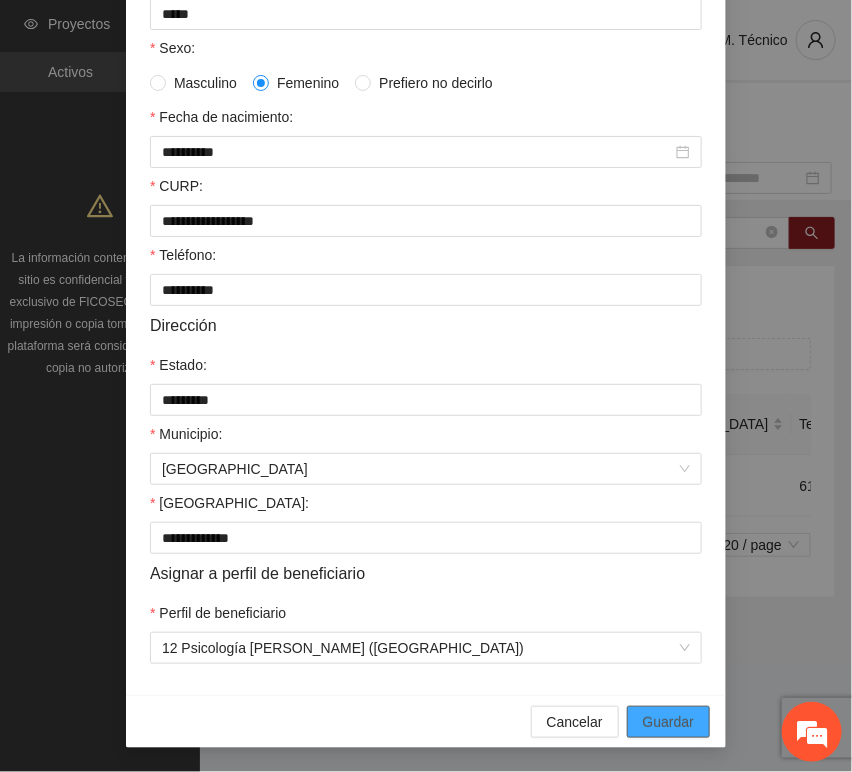 click on "Guardar" at bounding box center (668, 722) 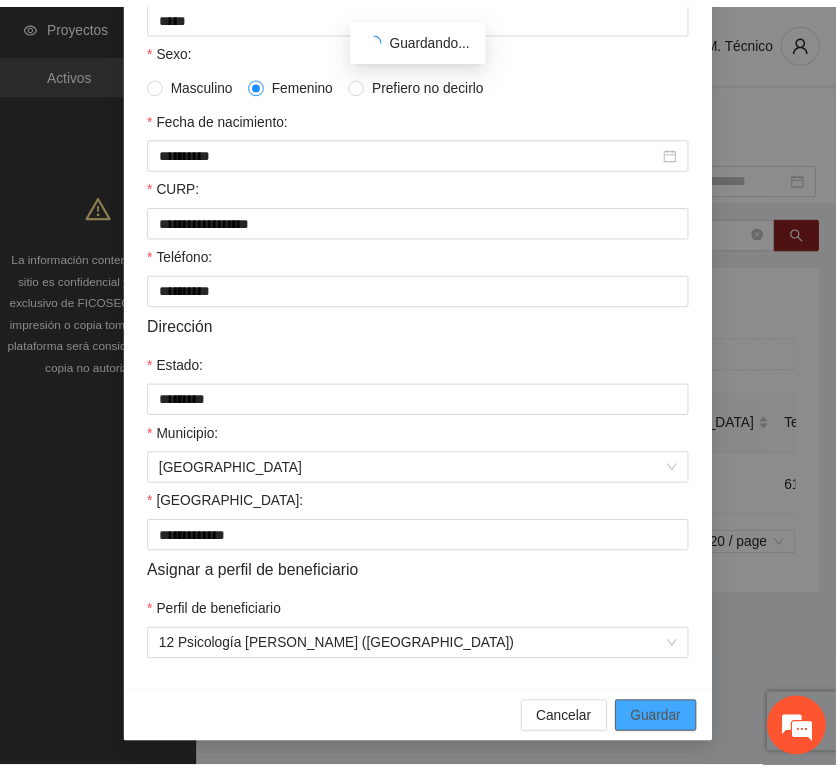 scroll, scrollTop: 294, scrollLeft: 0, axis: vertical 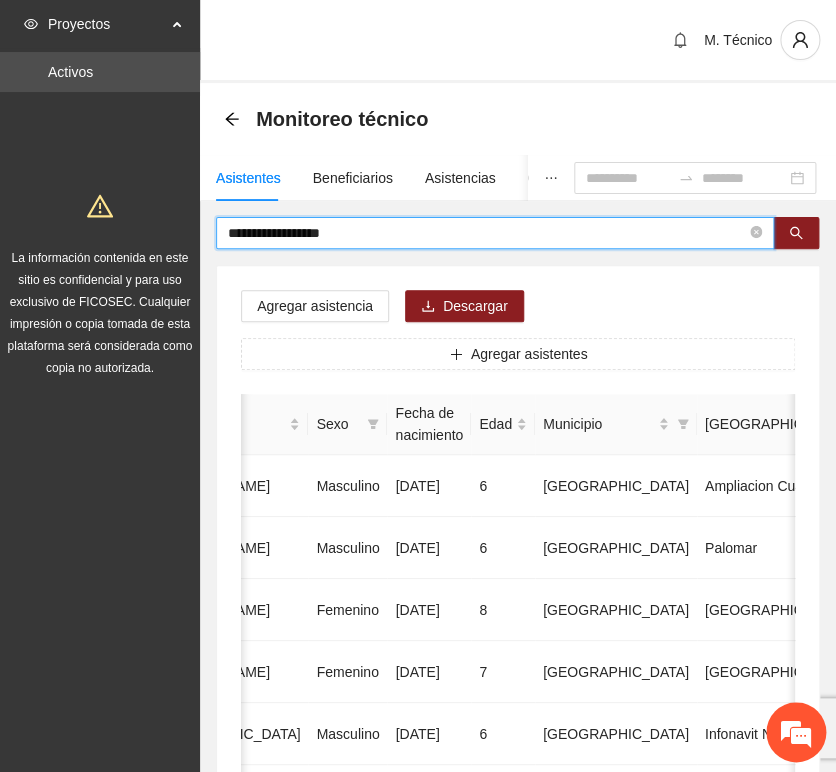 drag, startPoint x: 363, startPoint y: 228, endPoint x: 80, endPoint y: 190, distance: 285.53983 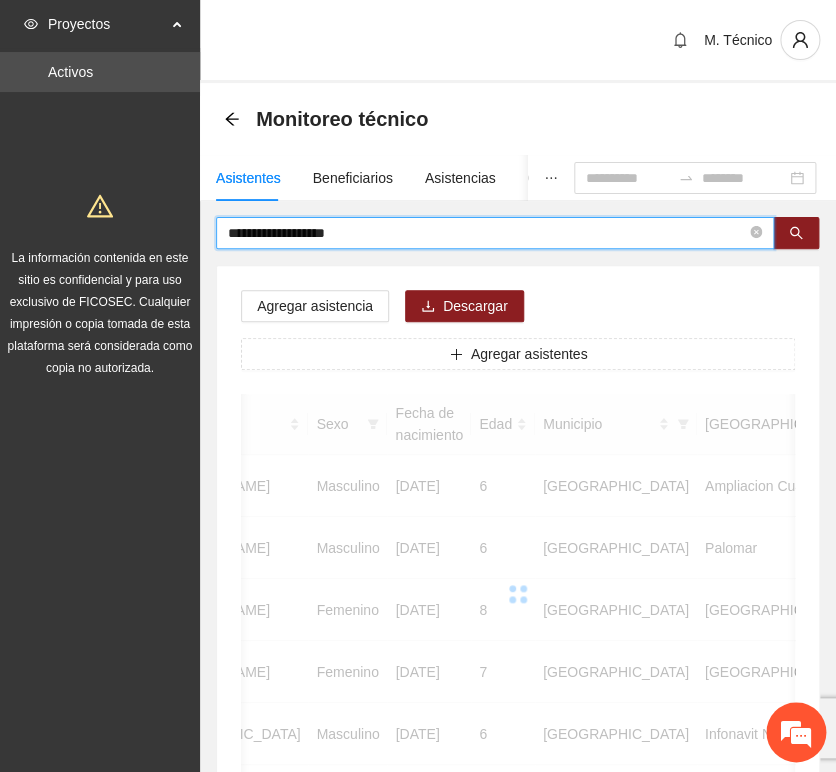 scroll, scrollTop: 0, scrollLeft: 363, axis: horizontal 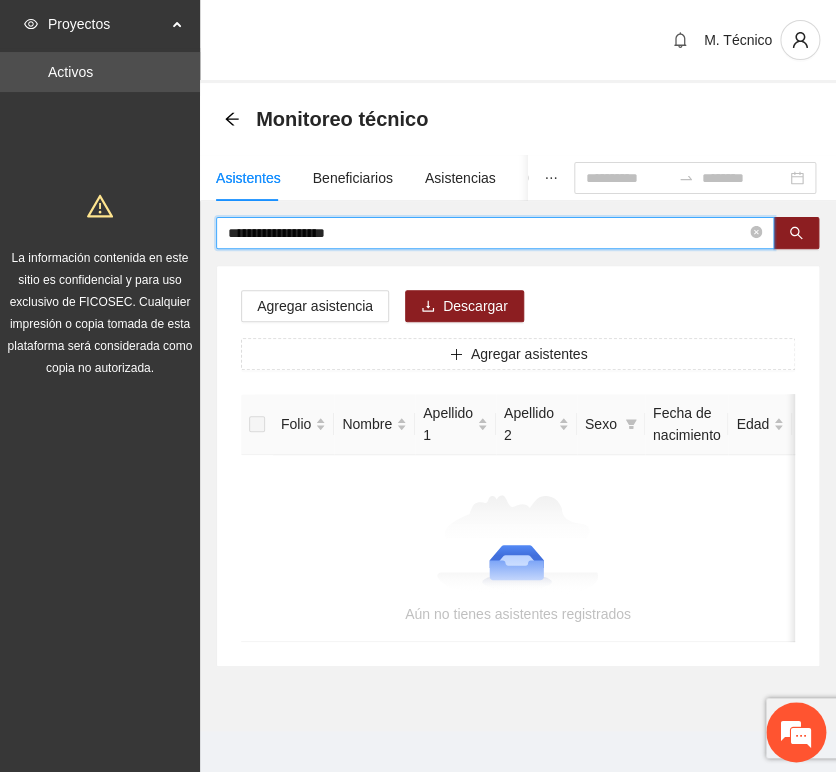 drag, startPoint x: 9, startPoint y: 187, endPoint x: -226, endPoint y: 152, distance: 237.59209 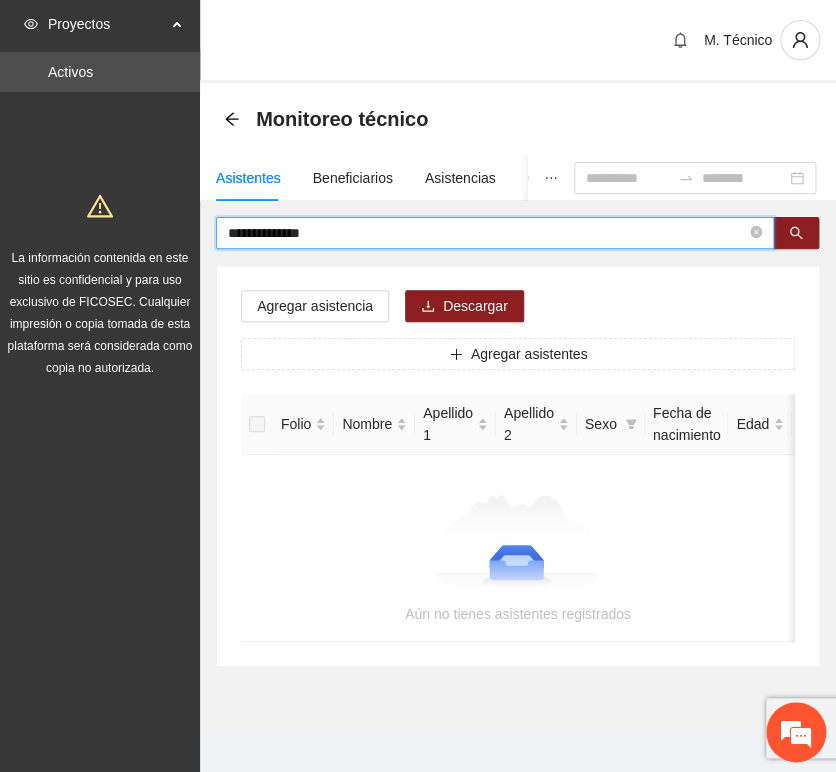 type on "**********" 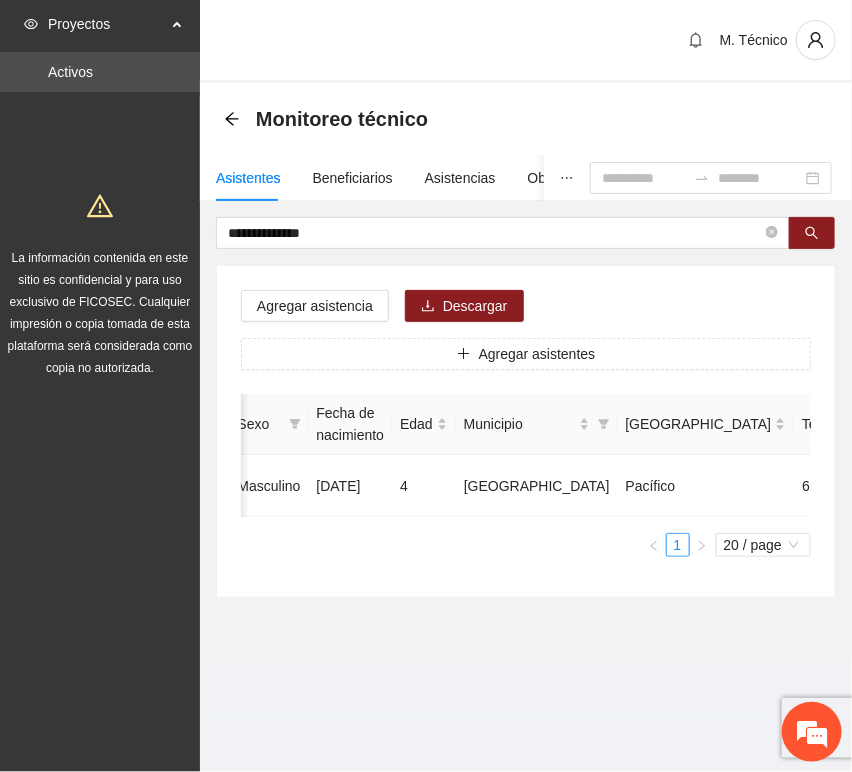 scroll, scrollTop: 0, scrollLeft: 452, axis: horizontal 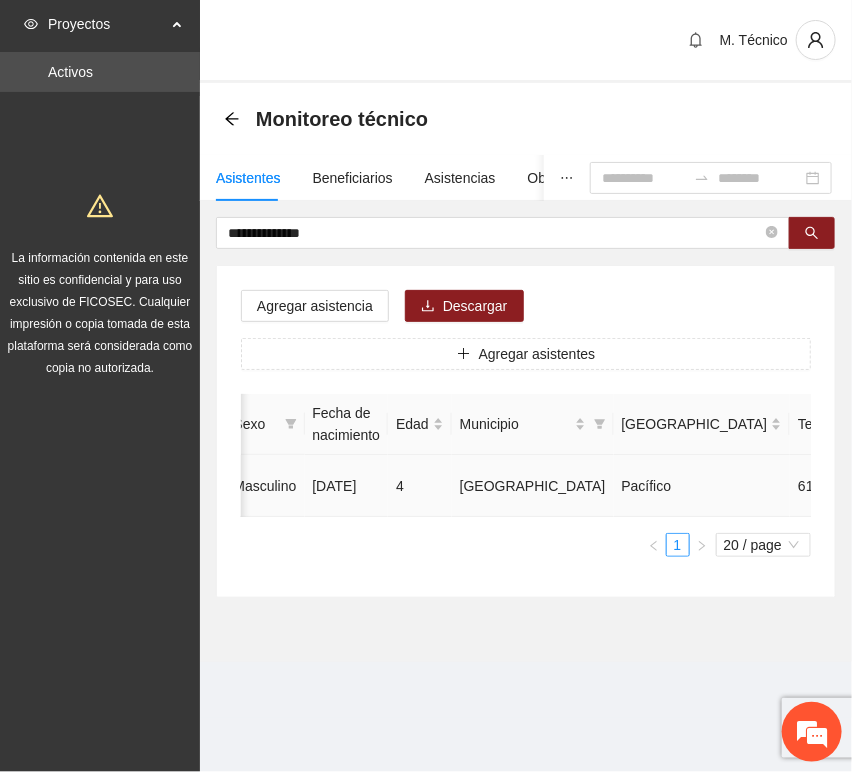 click 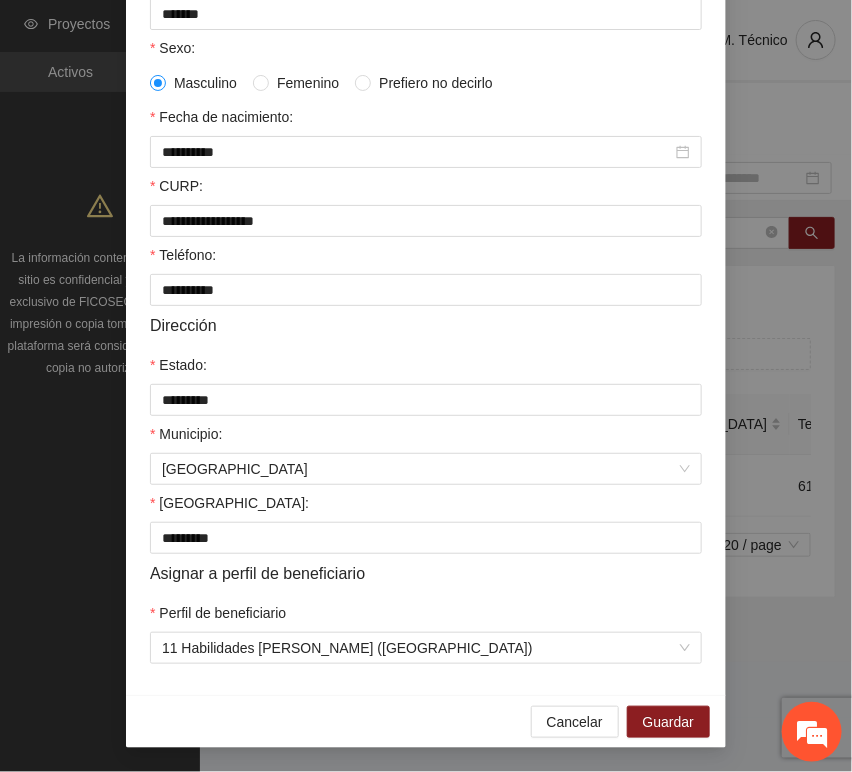 scroll, scrollTop: 394, scrollLeft: 0, axis: vertical 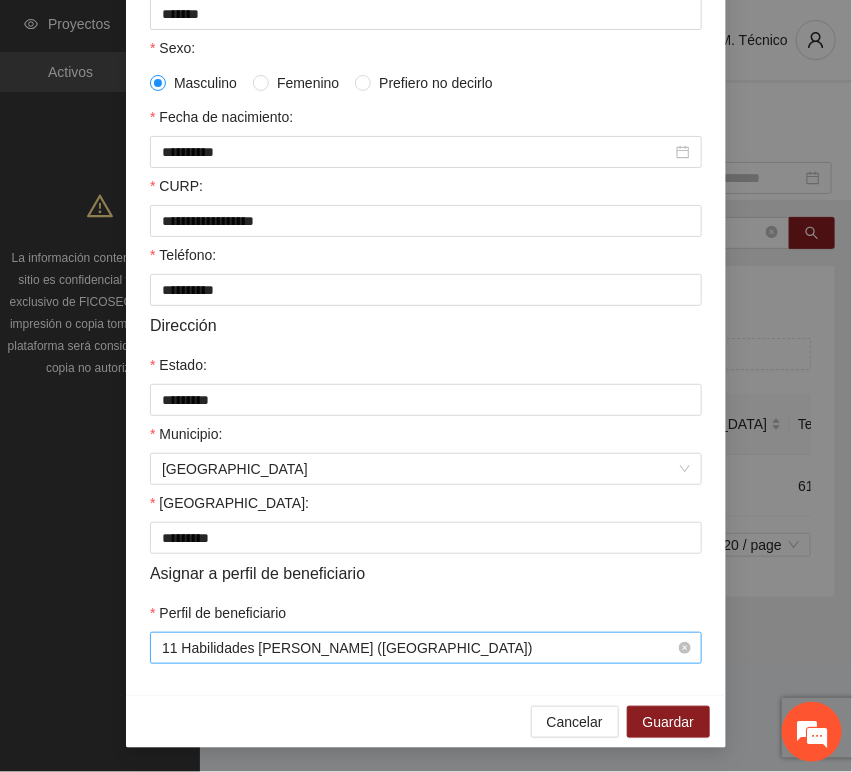 click on "11 Habilidades [PERSON_NAME] ([GEOGRAPHIC_DATA])" at bounding box center (426, 648) 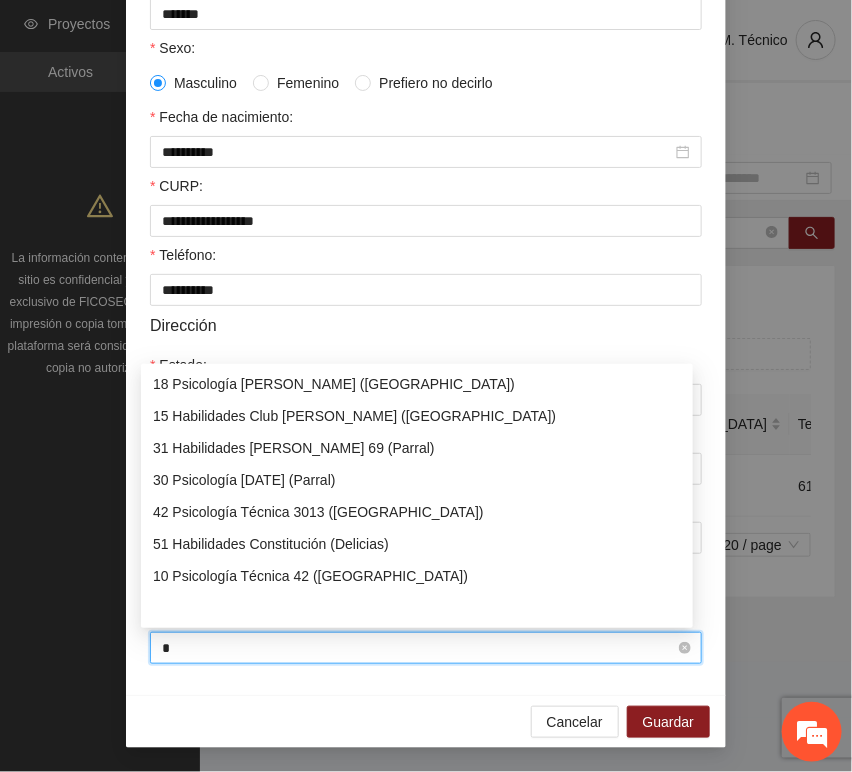 scroll, scrollTop: 248, scrollLeft: 0, axis: vertical 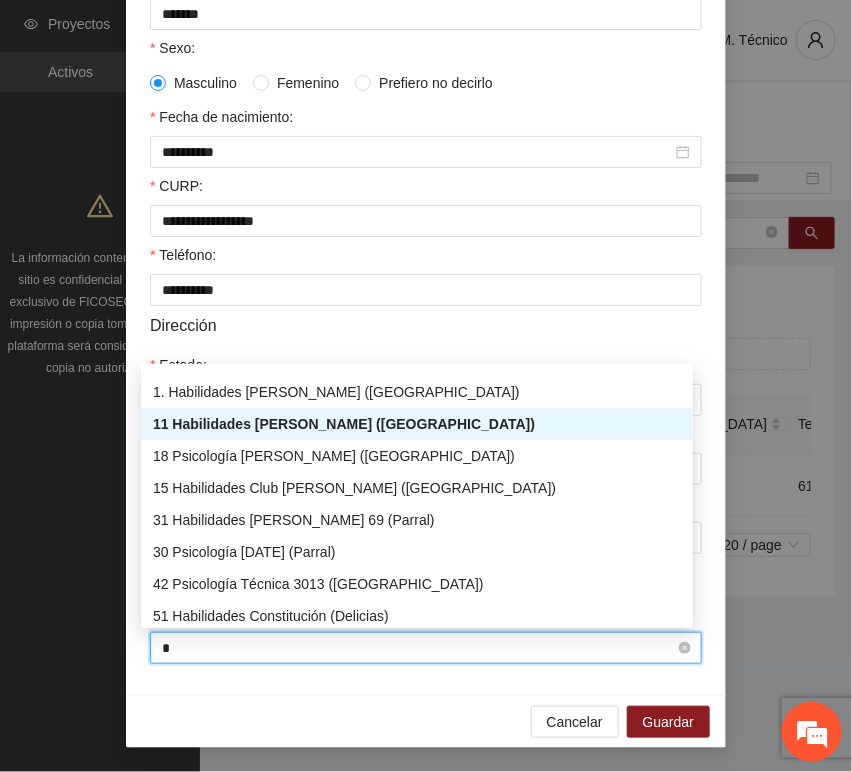 type on "**" 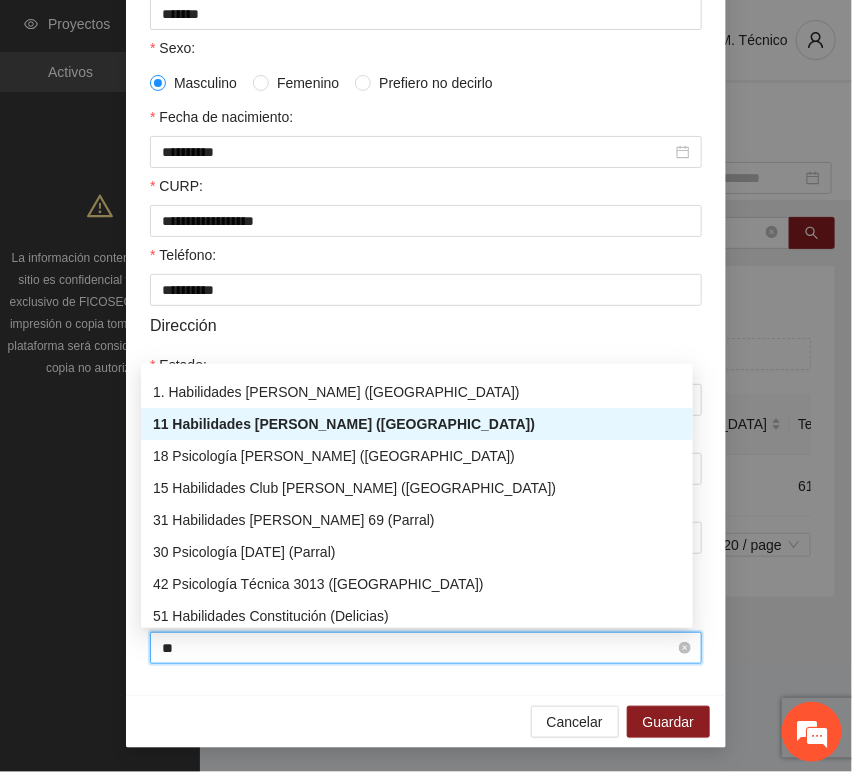 scroll, scrollTop: 0, scrollLeft: 0, axis: both 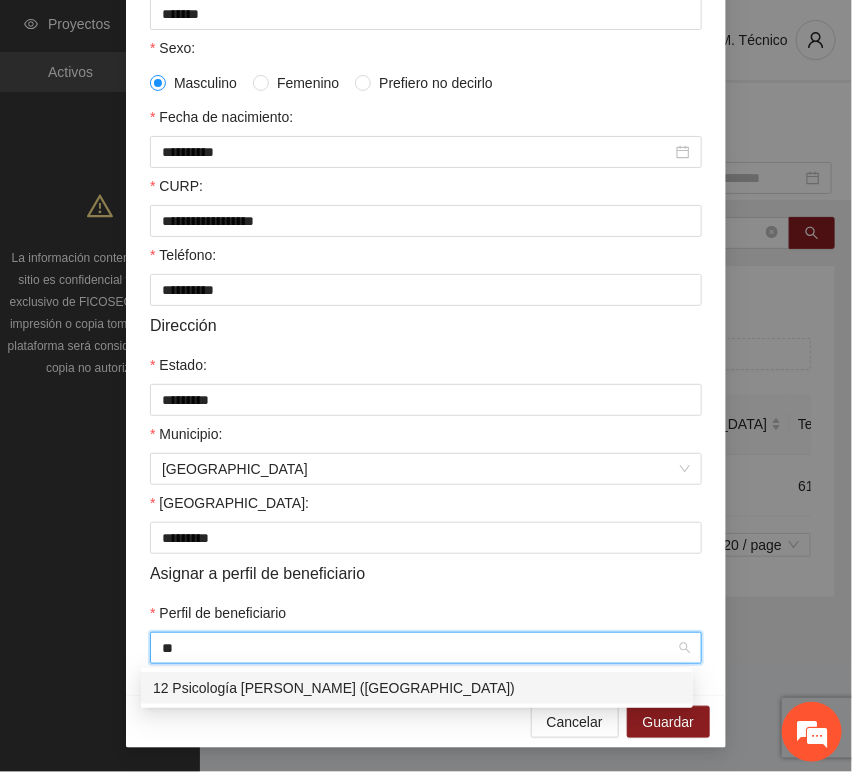 click on "12 Psicología [PERSON_NAME] ([GEOGRAPHIC_DATA])" at bounding box center [417, 688] 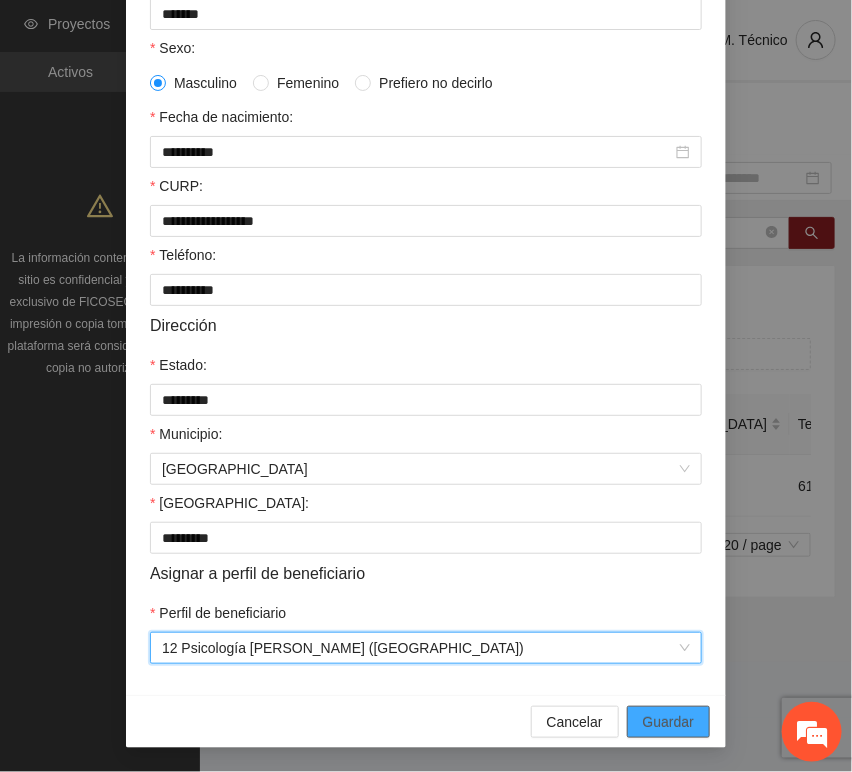 click on "Guardar" at bounding box center (668, 722) 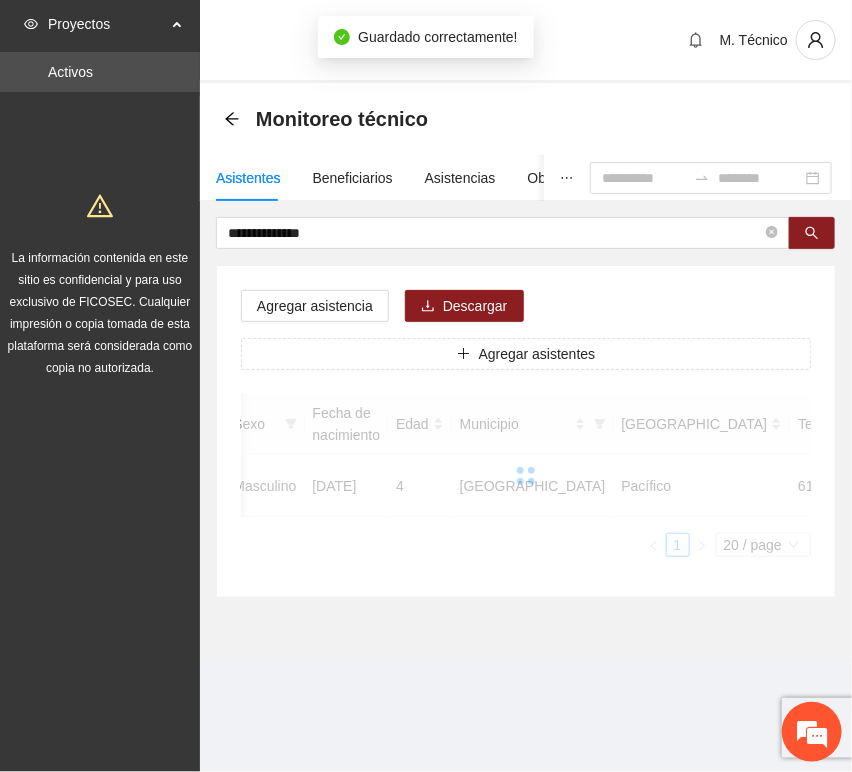 scroll, scrollTop: 294, scrollLeft: 0, axis: vertical 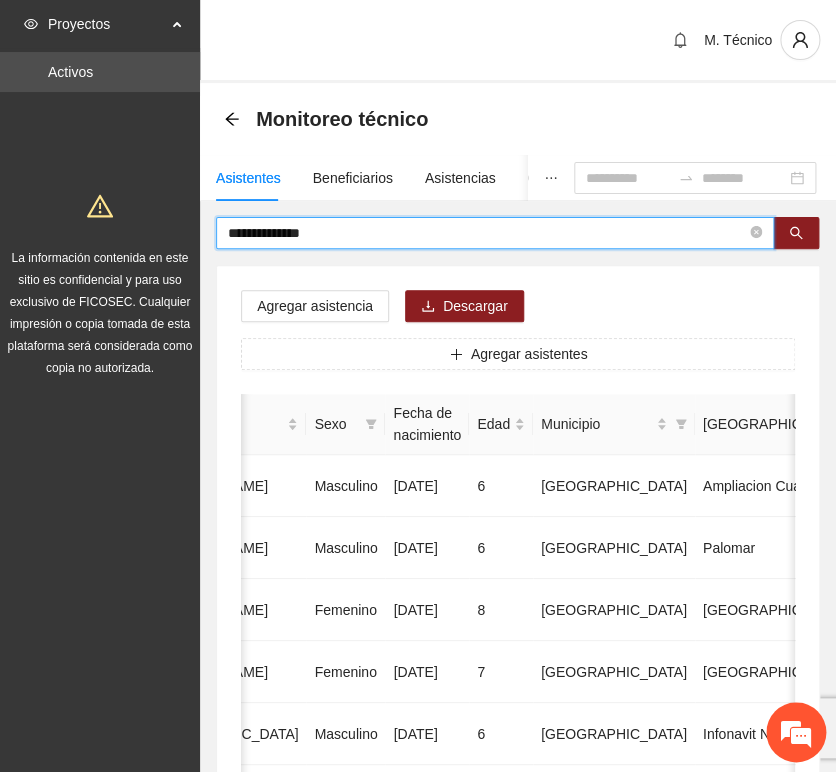 drag, startPoint x: 302, startPoint y: 235, endPoint x: -42, endPoint y: 207, distance: 345.13766 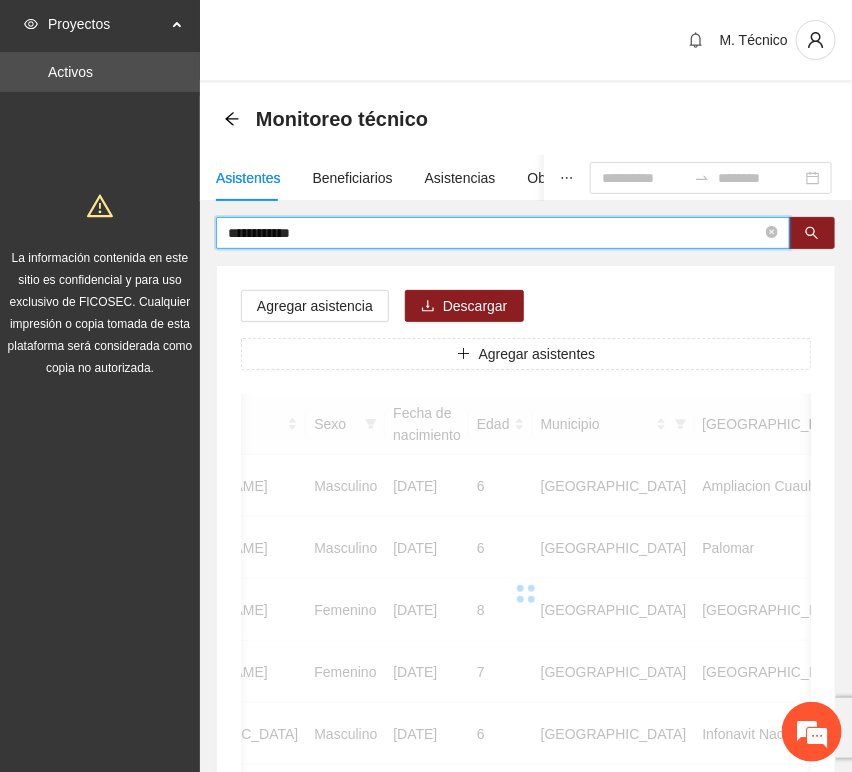 scroll, scrollTop: 0, scrollLeft: 450, axis: horizontal 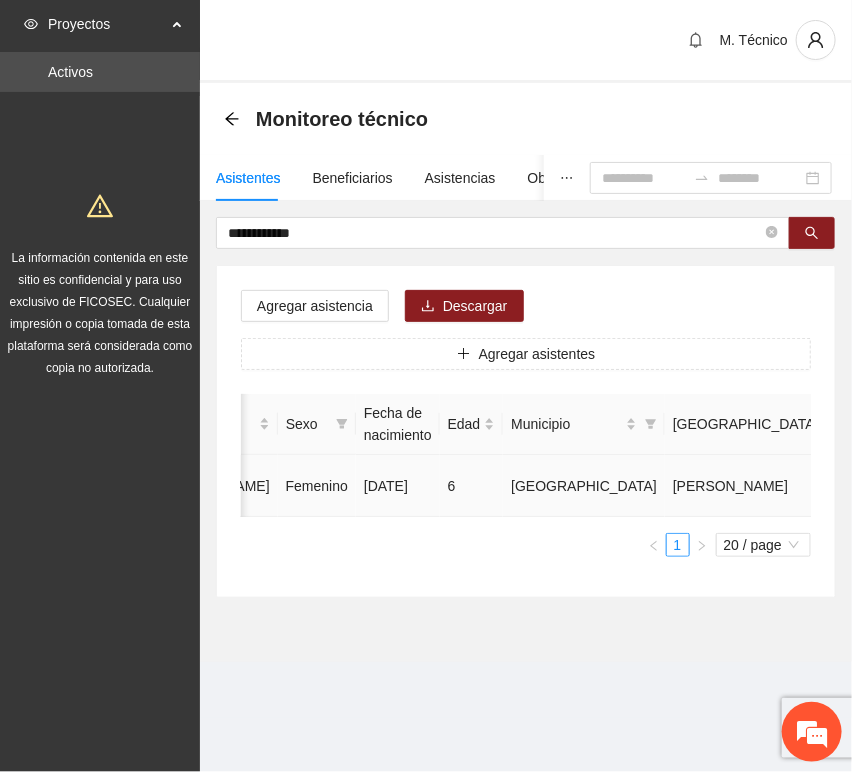 click 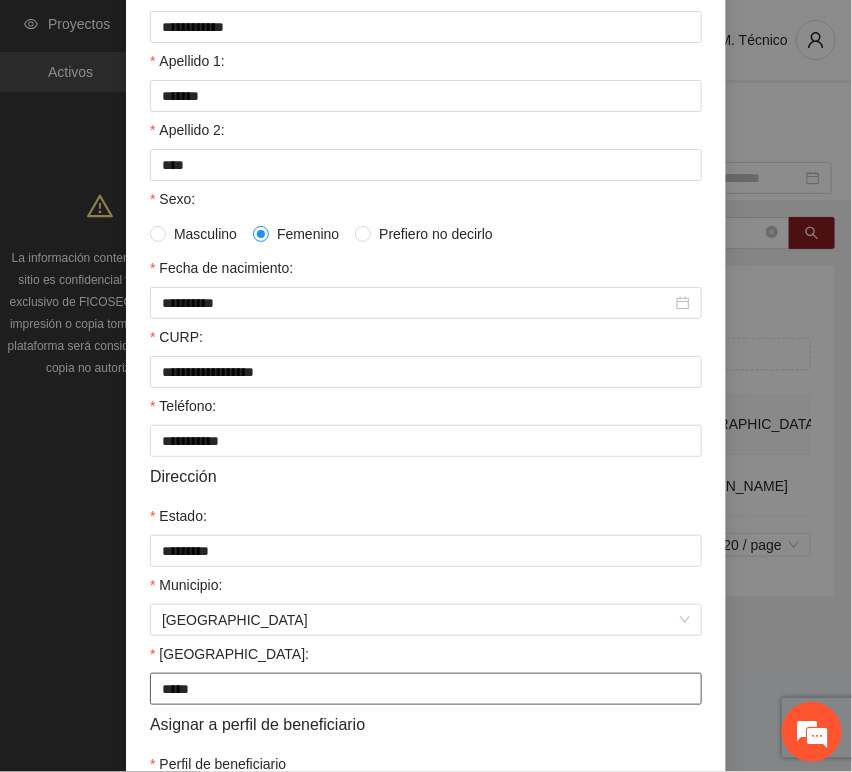 scroll, scrollTop: 394, scrollLeft: 0, axis: vertical 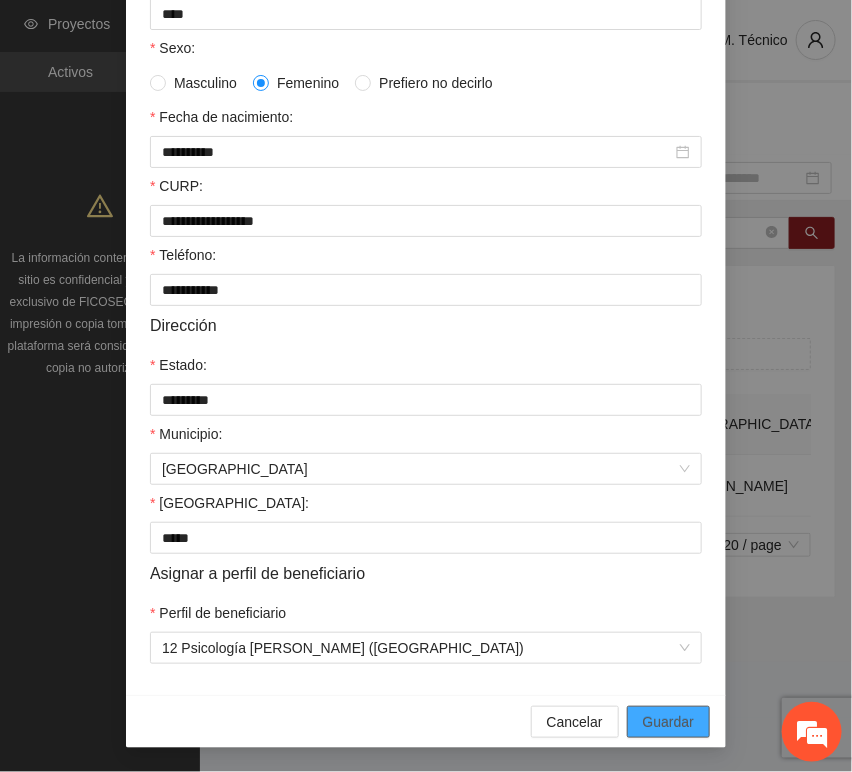drag, startPoint x: 648, startPoint y: 714, endPoint x: 587, endPoint y: 686, distance: 67.11929 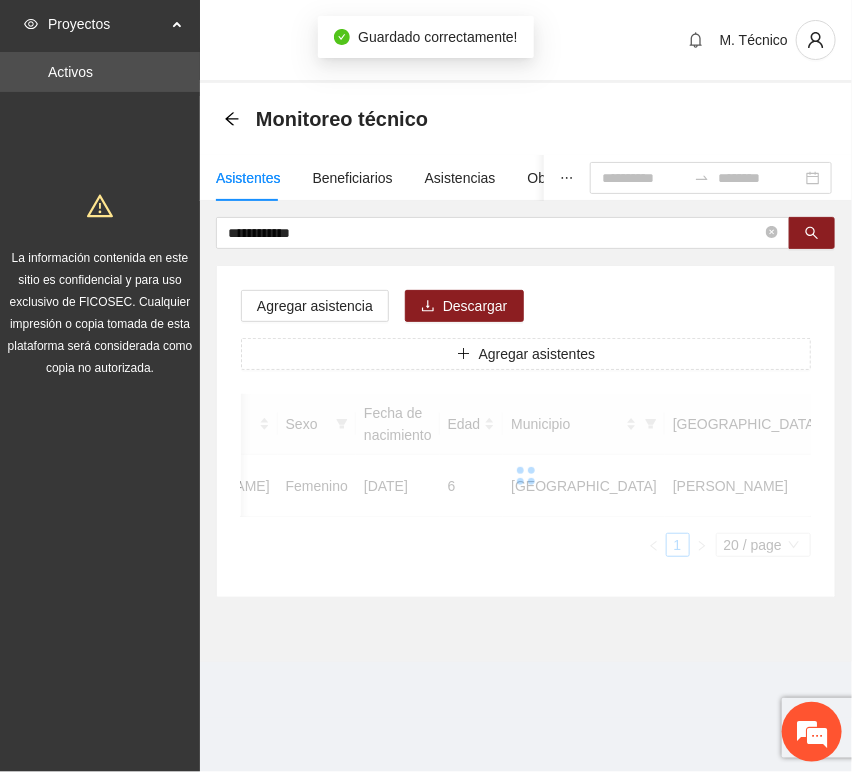 scroll, scrollTop: 294, scrollLeft: 0, axis: vertical 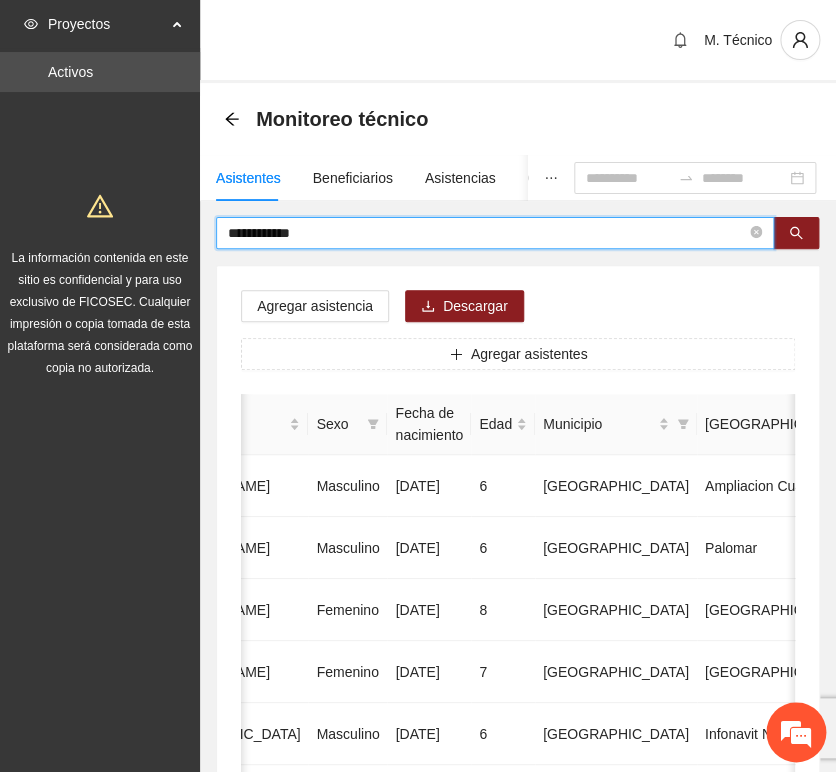 drag, startPoint x: 342, startPoint y: 226, endPoint x: -66, endPoint y: 193, distance: 409.3324 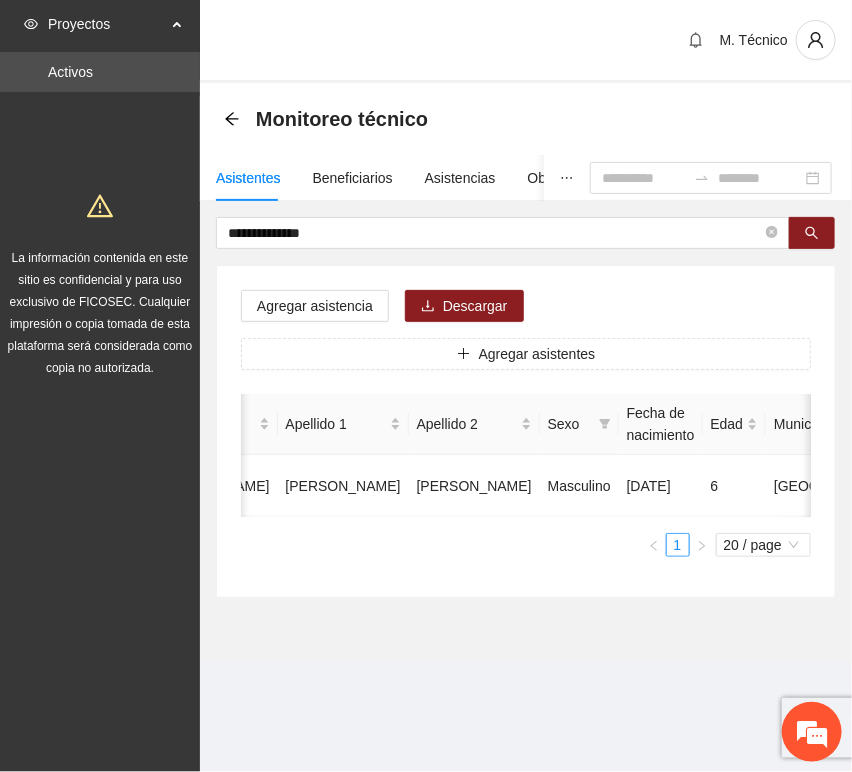 scroll, scrollTop: 0, scrollLeft: 452, axis: horizontal 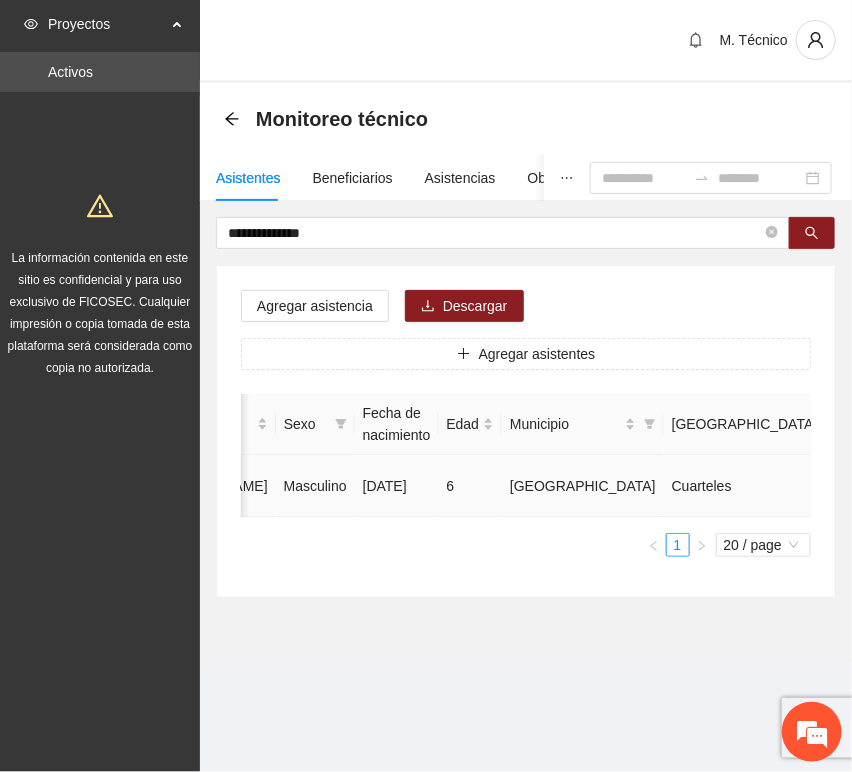 click 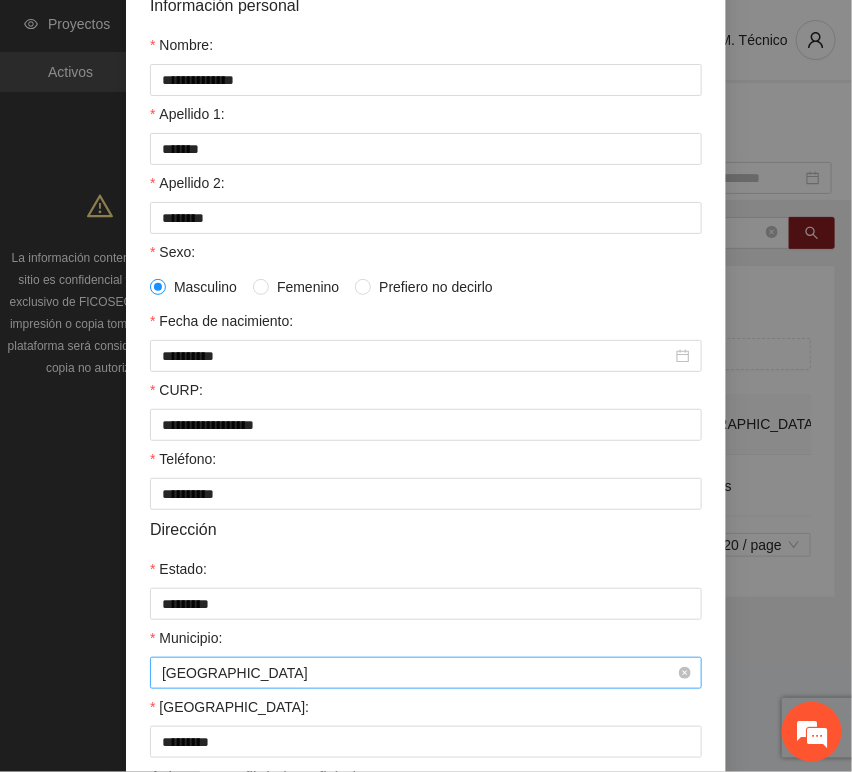 scroll, scrollTop: 394, scrollLeft: 0, axis: vertical 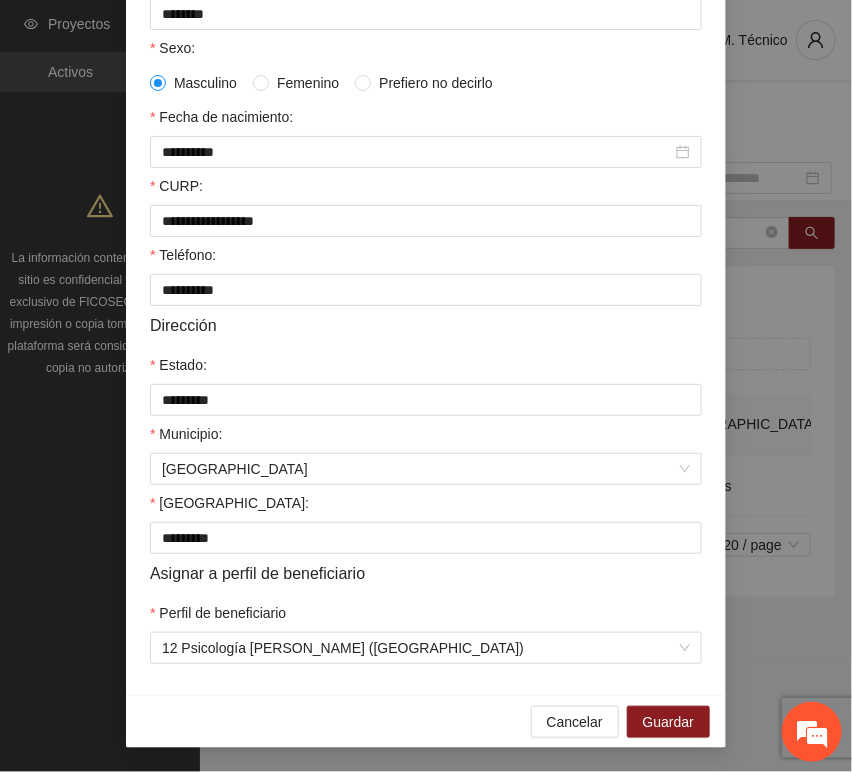 click on "Perfil de beneficiario" at bounding box center (426, 617) 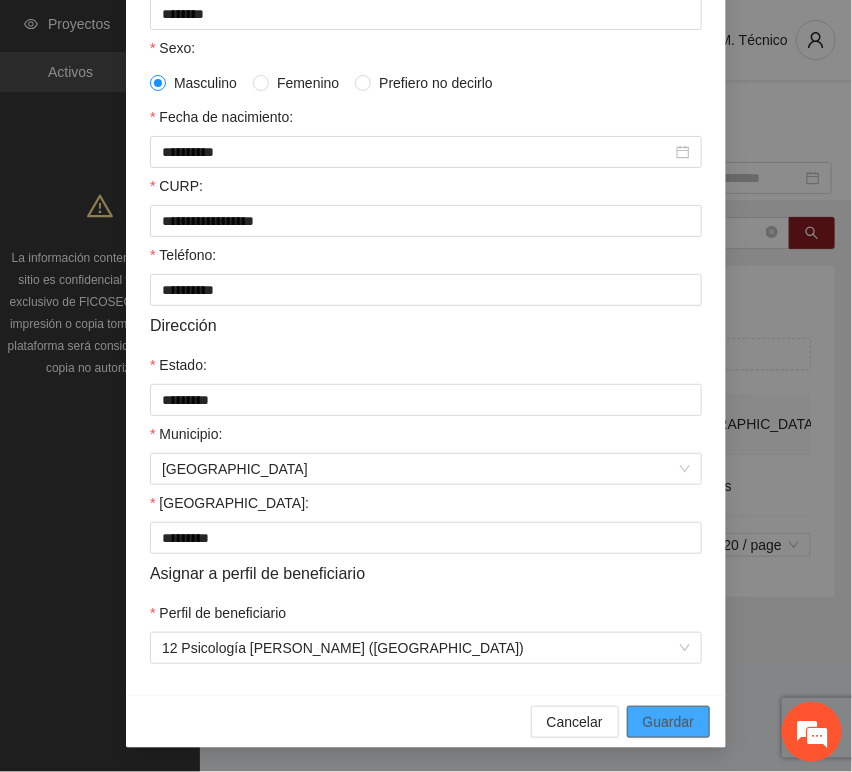 click on "Guardar" at bounding box center (668, 722) 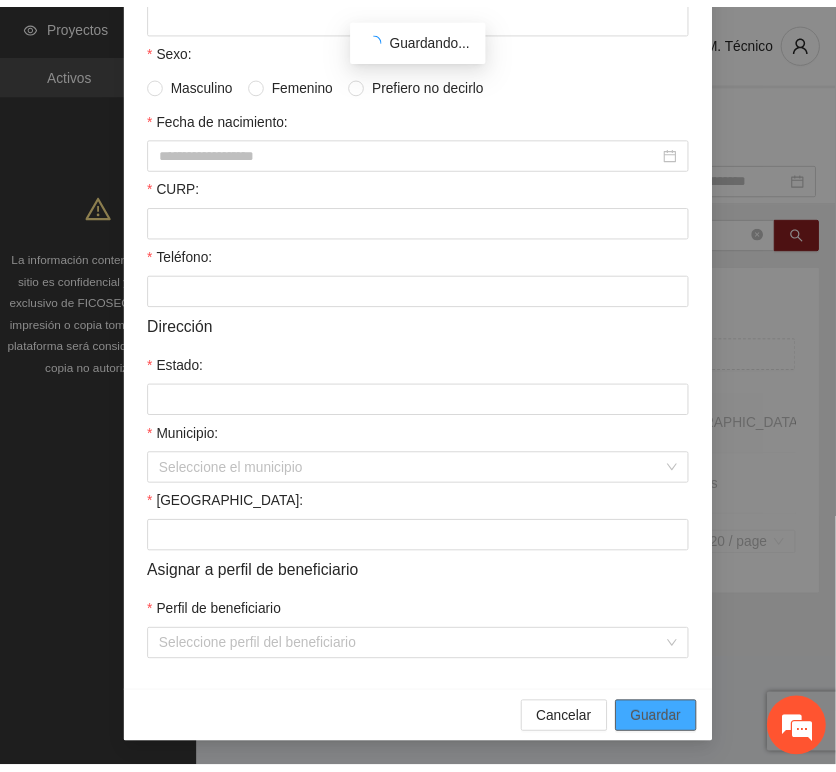 scroll, scrollTop: 294, scrollLeft: 0, axis: vertical 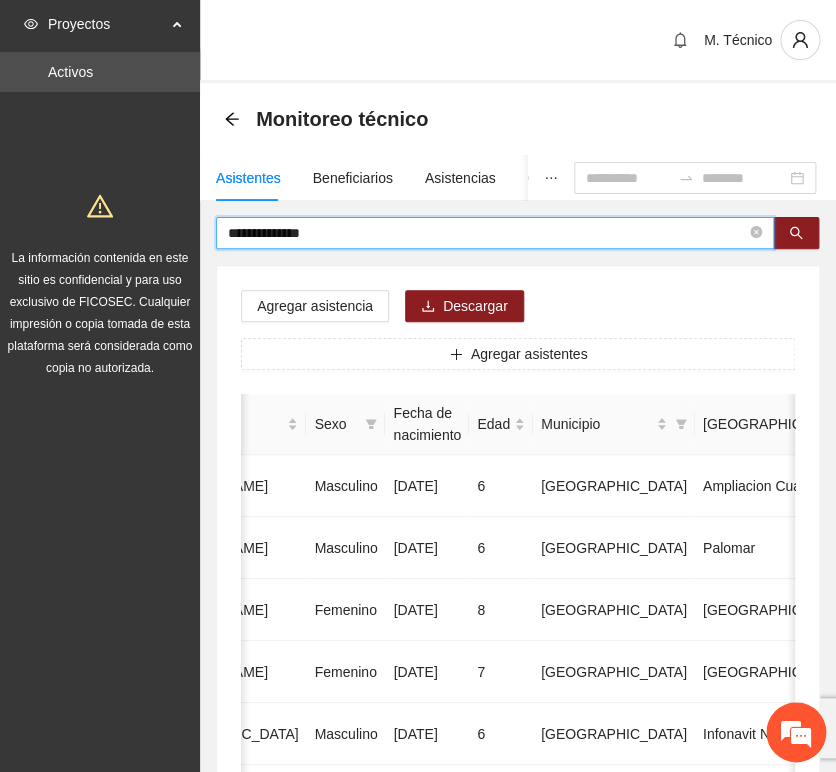 drag, startPoint x: 358, startPoint y: 227, endPoint x: -280, endPoint y: 136, distance: 644.45715 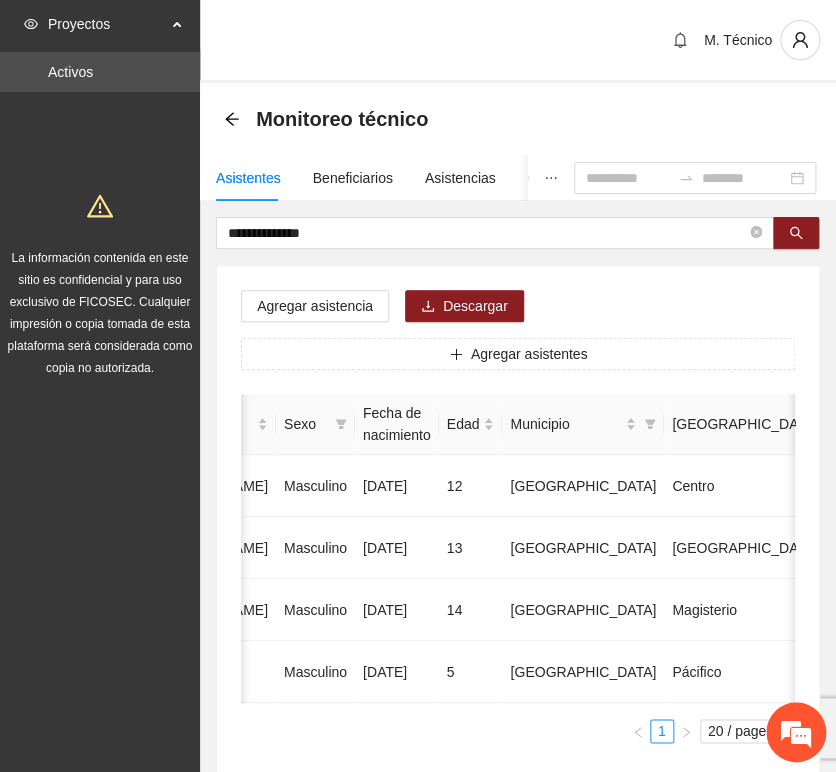 scroll, scrollTop: 0, scrollLeft: 0, axis: both 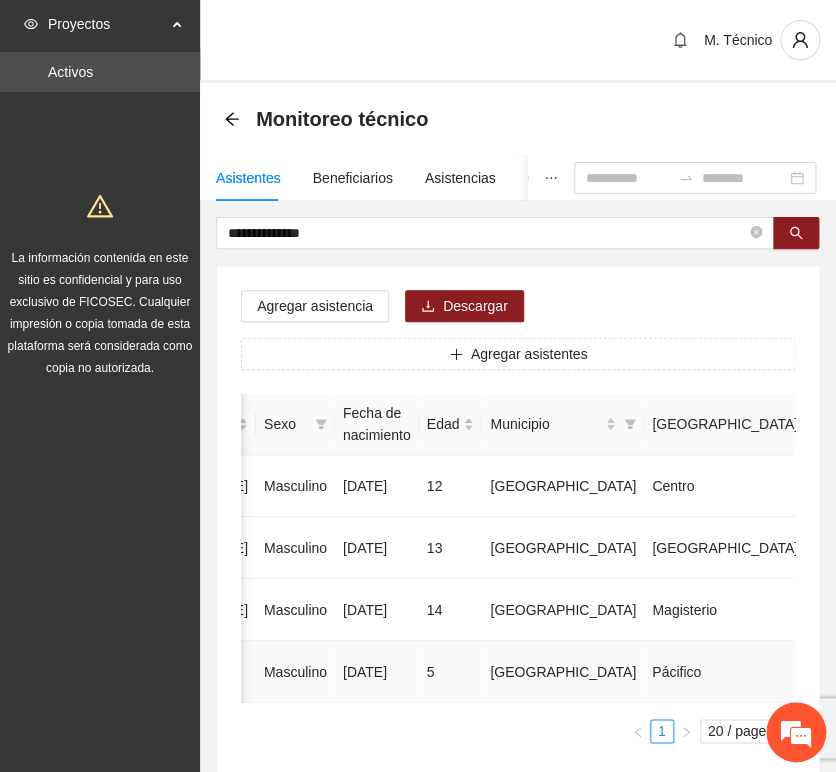click at bounding box center (1011, 672) 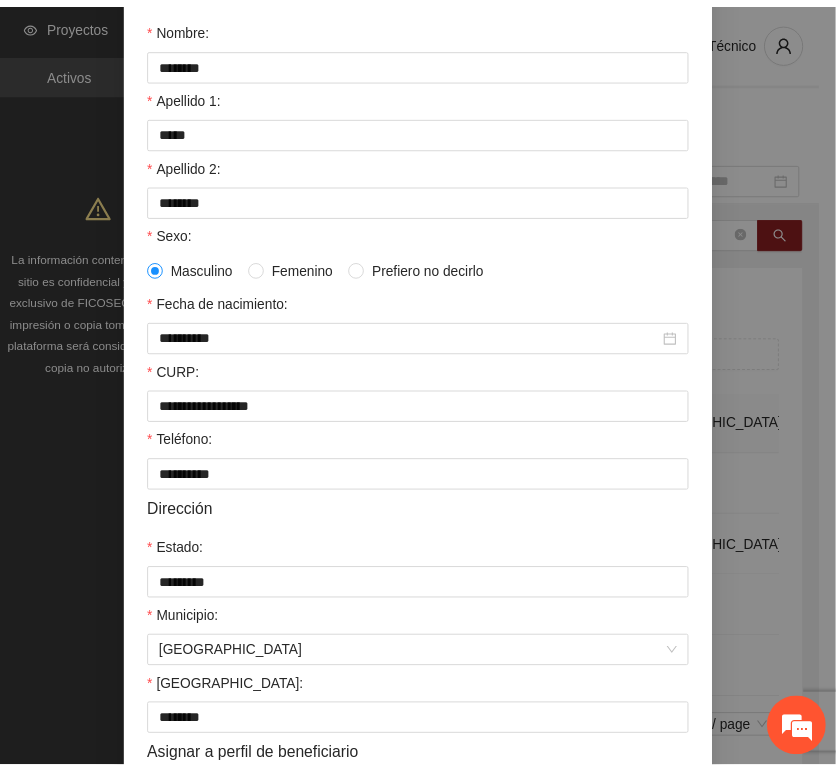 scroll, scrollTop: 394, scrollLeft: 0, axis: vertical 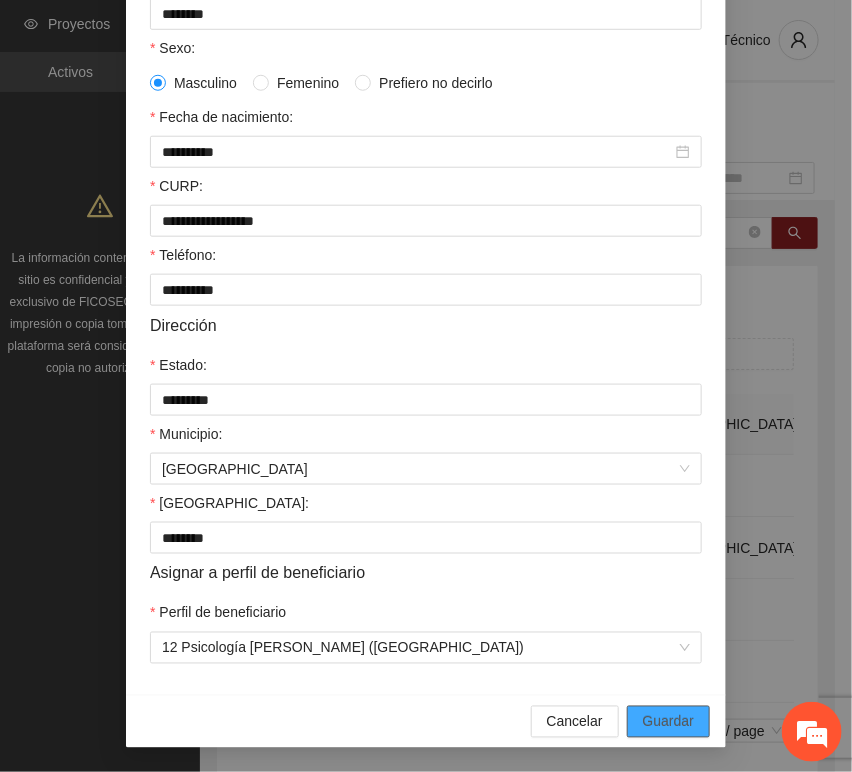click on "Guardar" at bounding box center [668, 722] 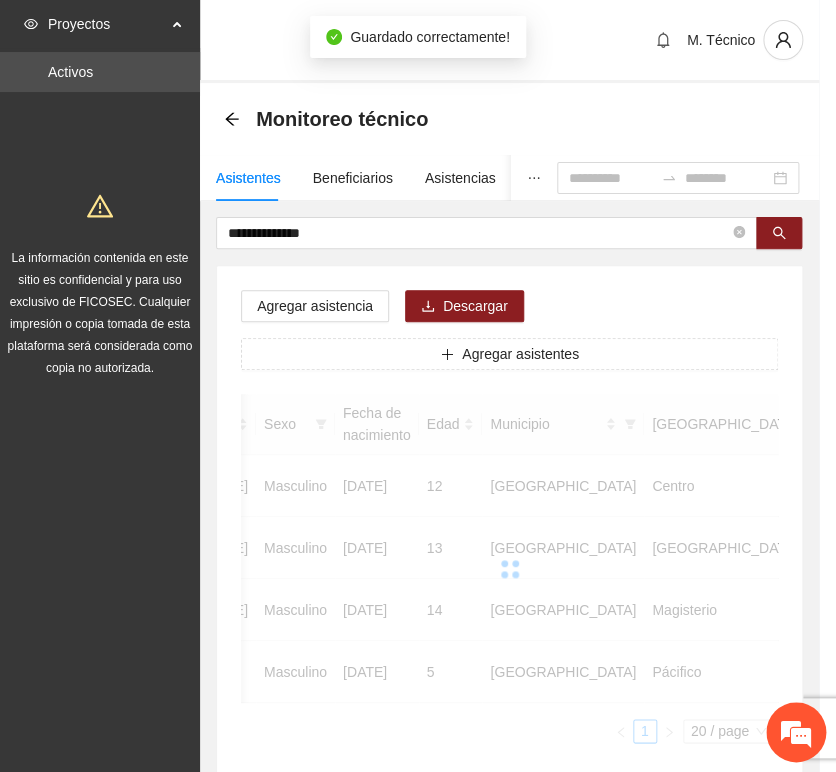 scroll, scrollTop: 0, scrollLeft: 0, axis: both 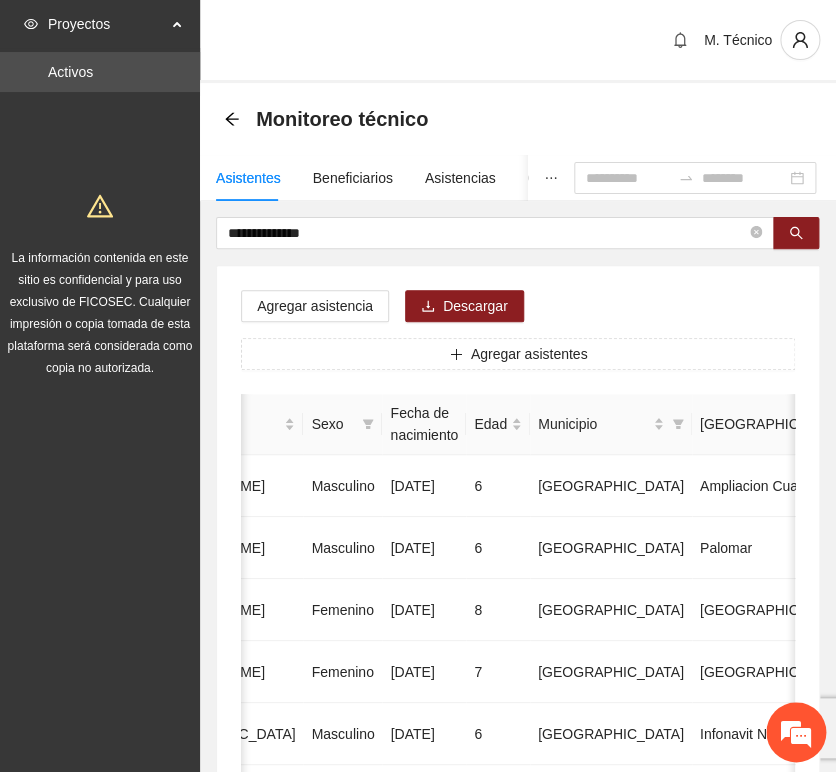 drag, startPoint x: 344, startPoint y: 232, endPoint x: -225, endPoint y: 134, distance: 577.3777 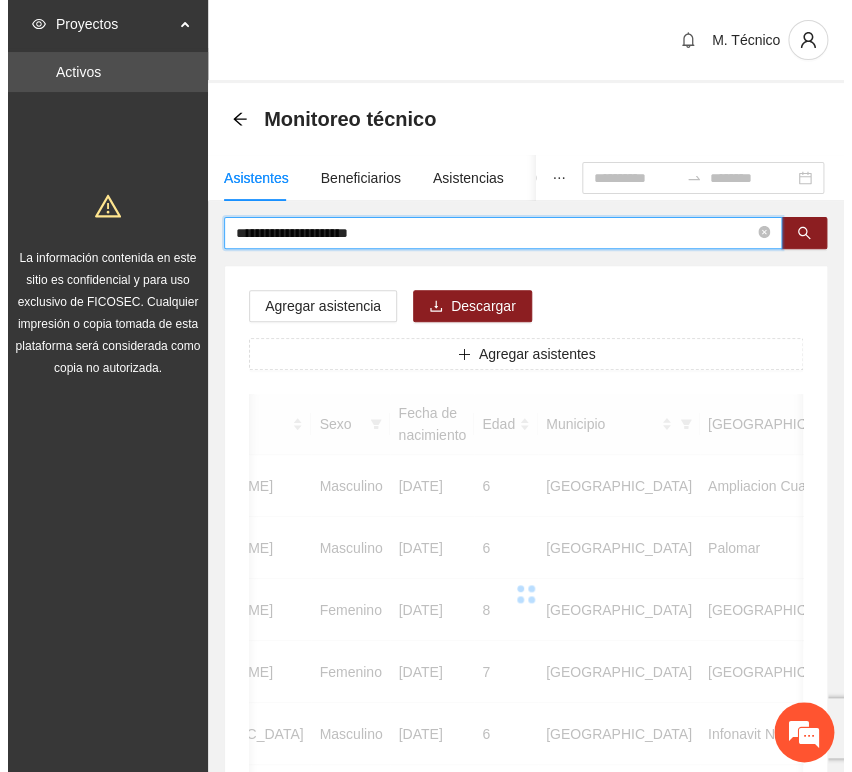 scroll, scrollTop: 0, scrollLeft: 363, axis: horizontal 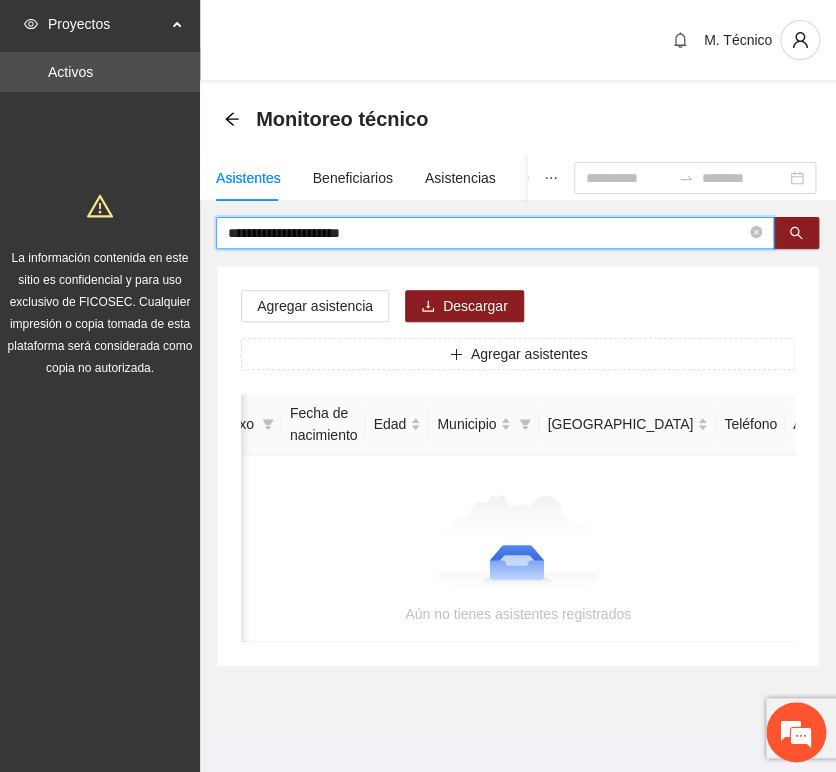 drag, startPoint x: 373, startPoint y: 229, endPoint x: -211, endPoint y: 217, distance: 584.1233 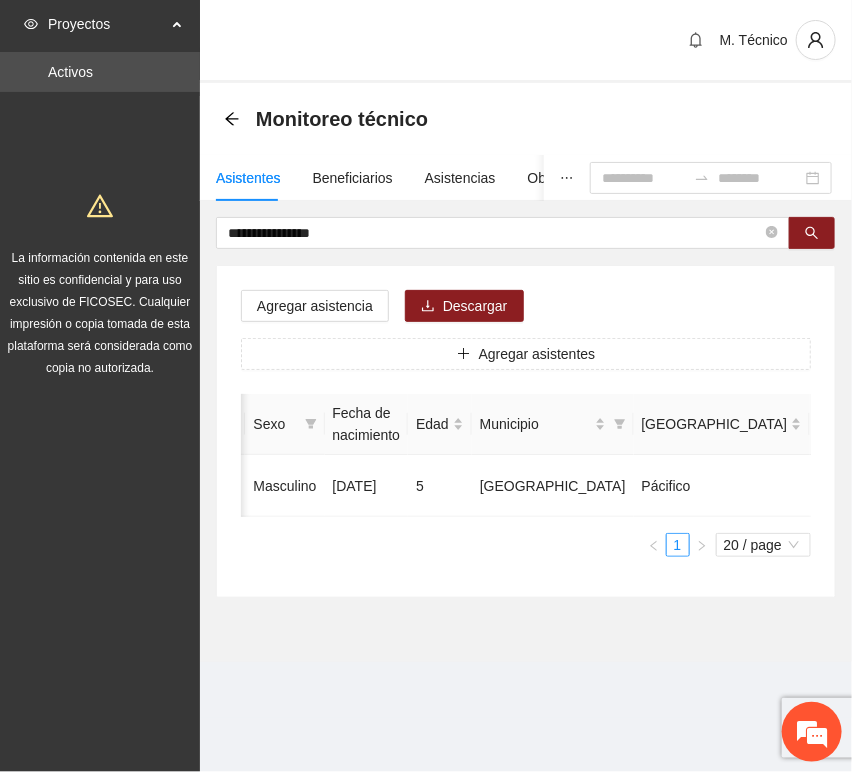 scroll, scrollTop: 0, scrollLeft: 452, axis: horizontal 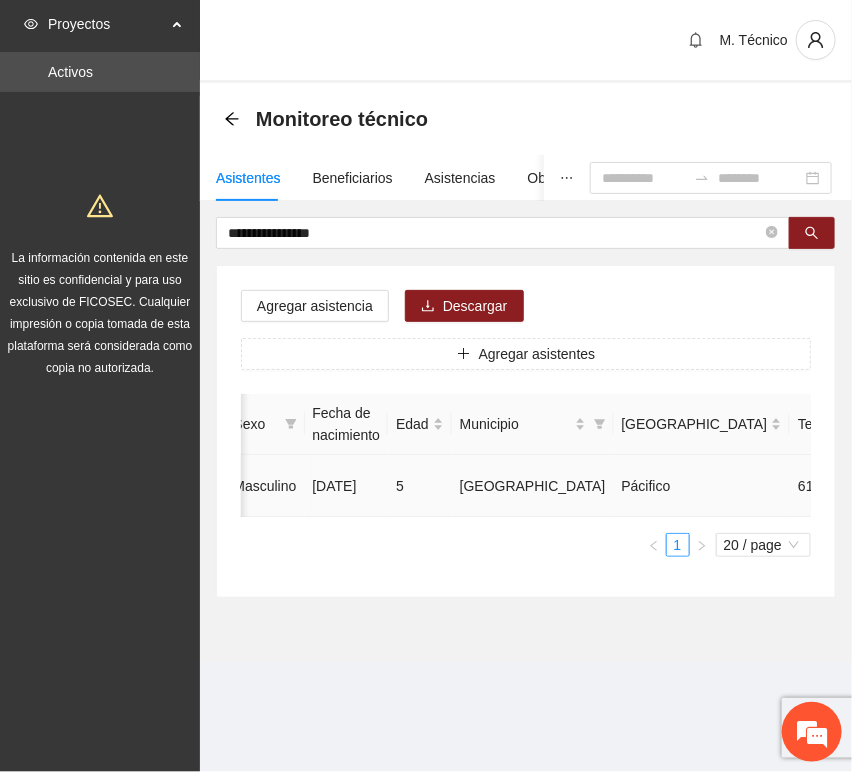 click at bounding box center (981, 486) 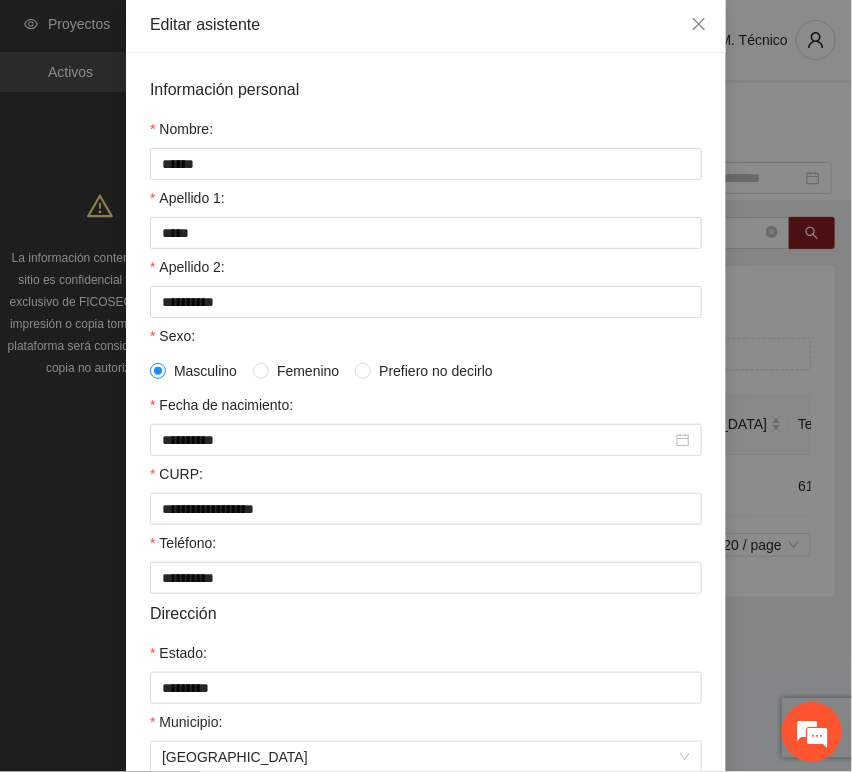scroll, scrollTop: 394, scrollLeft: 0, axis: vertical 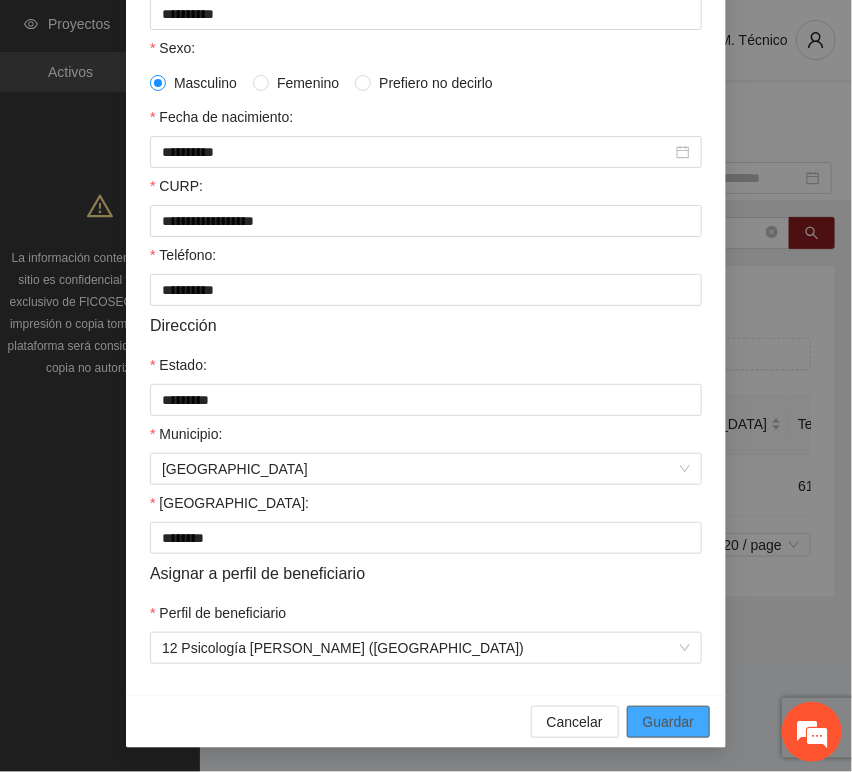 click on "Guardar" at bounding box center (668, 722) 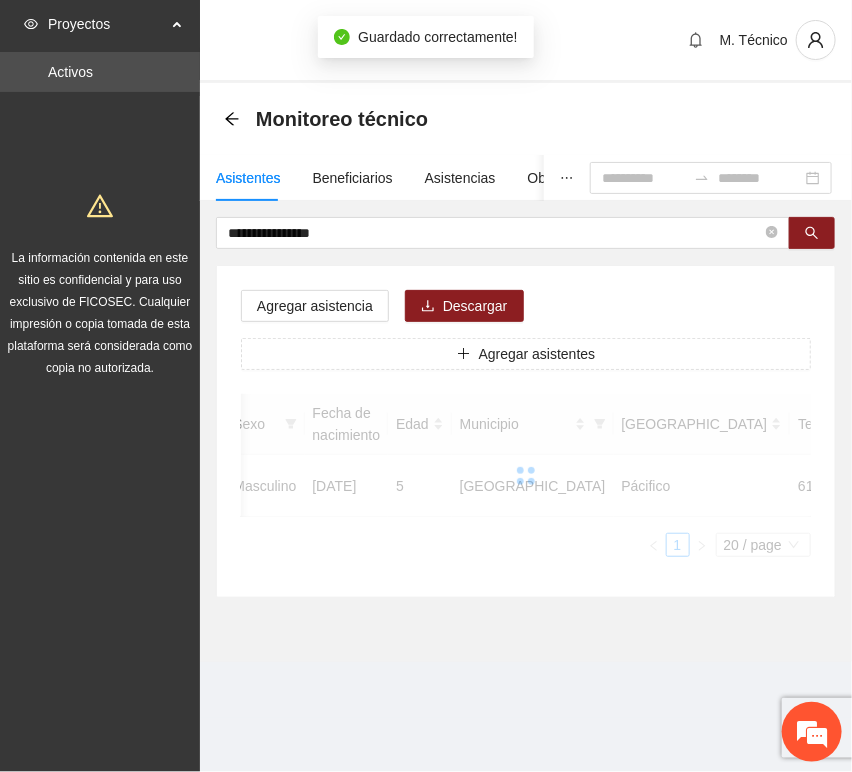 scroll, scrollTop: 294, scrollLeft: 0, axis: vertical 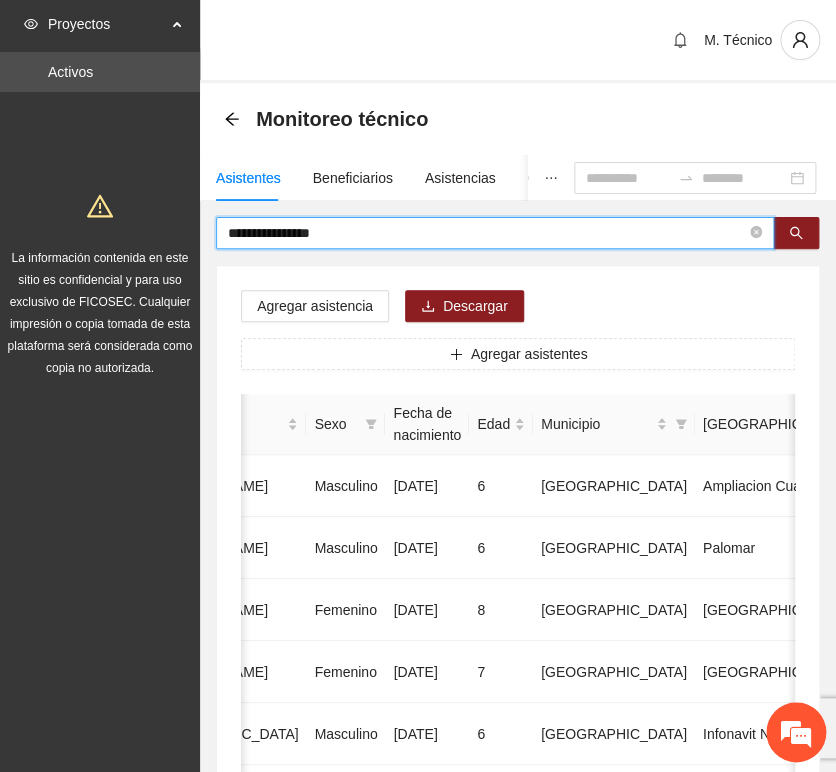 drag, startPoint x: 192, startPoint y: 216, endPoint x: -493, endPoint y: 192, distance: 685.4203 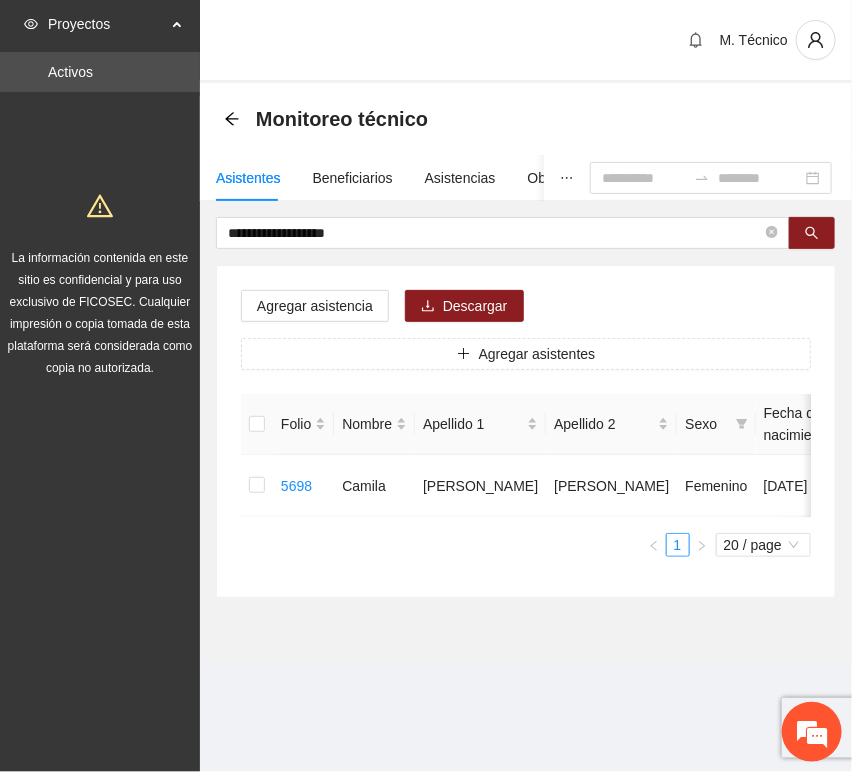 scroll, scrollTop: 0, scrollLeft: 450, axis: horizontal 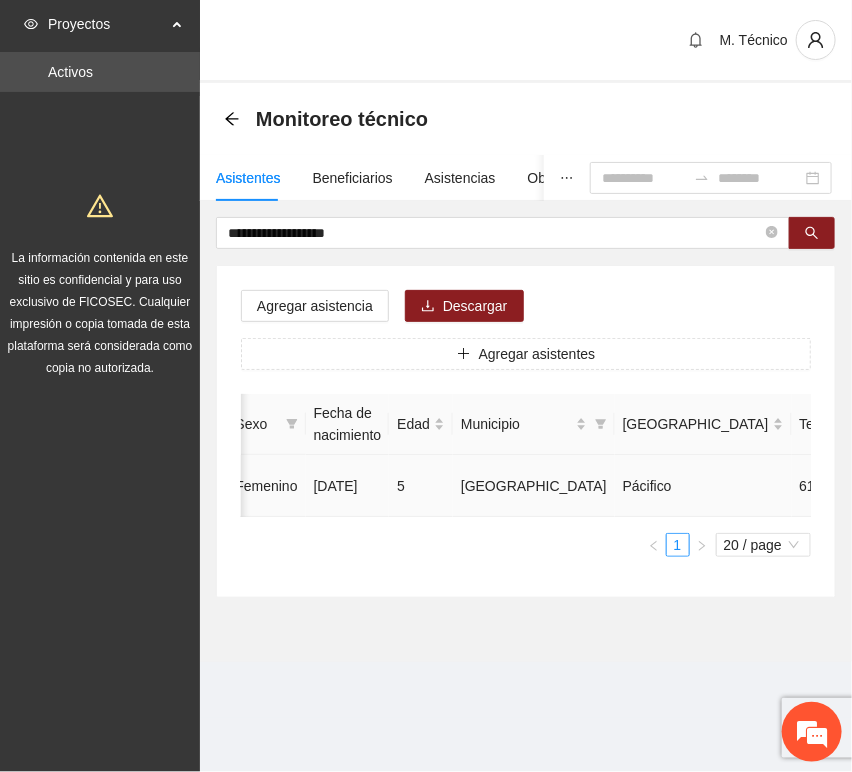 click 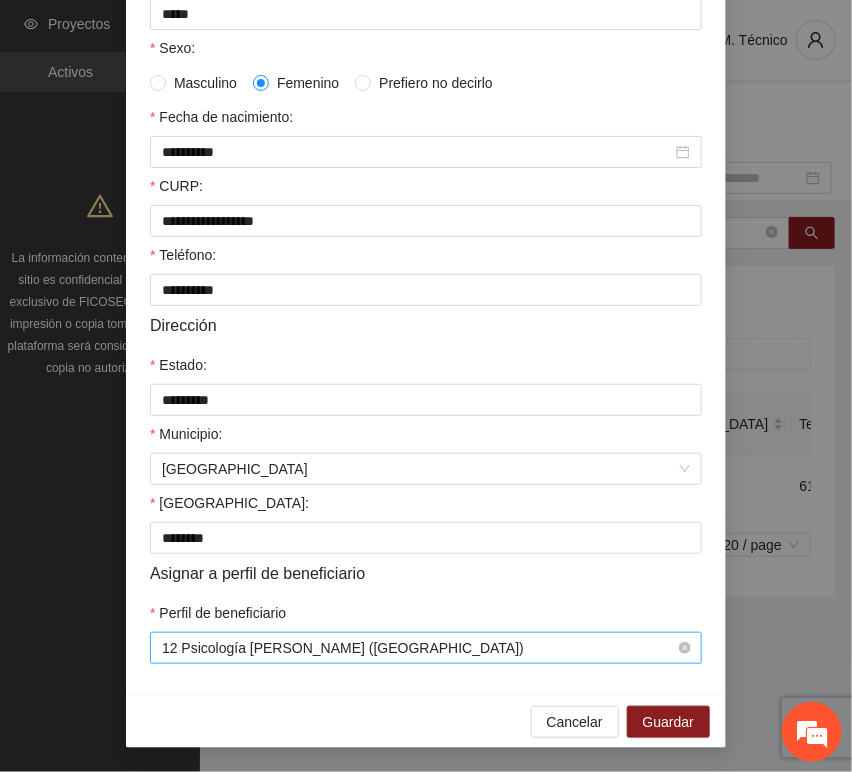 scroll, scrollTop: 394, scrollLeft: 0, axis: vertical 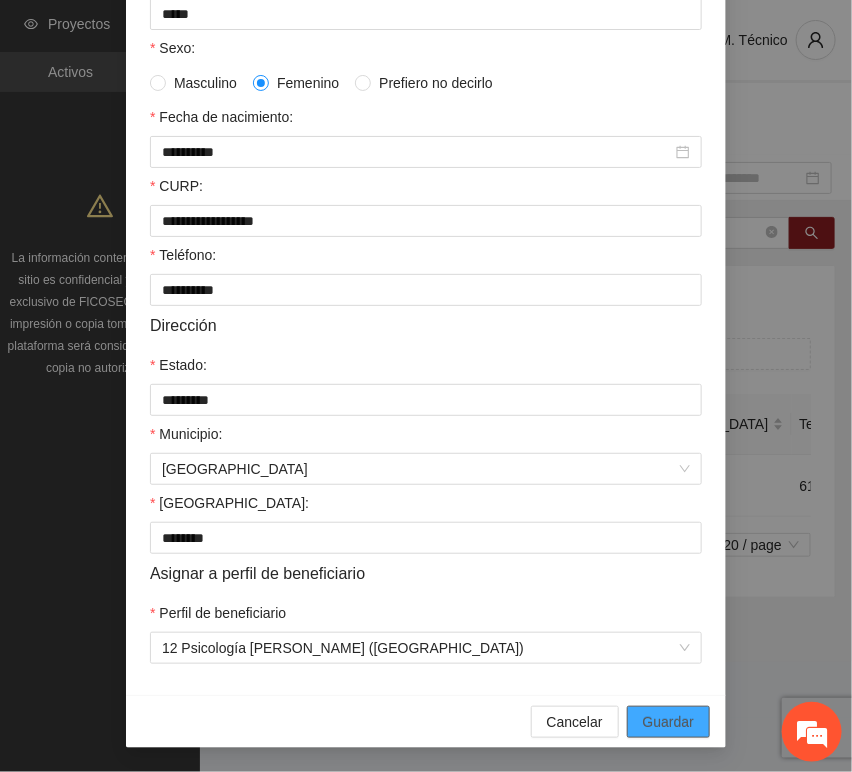 click on "Guardar" at bounding box center [668, 722] 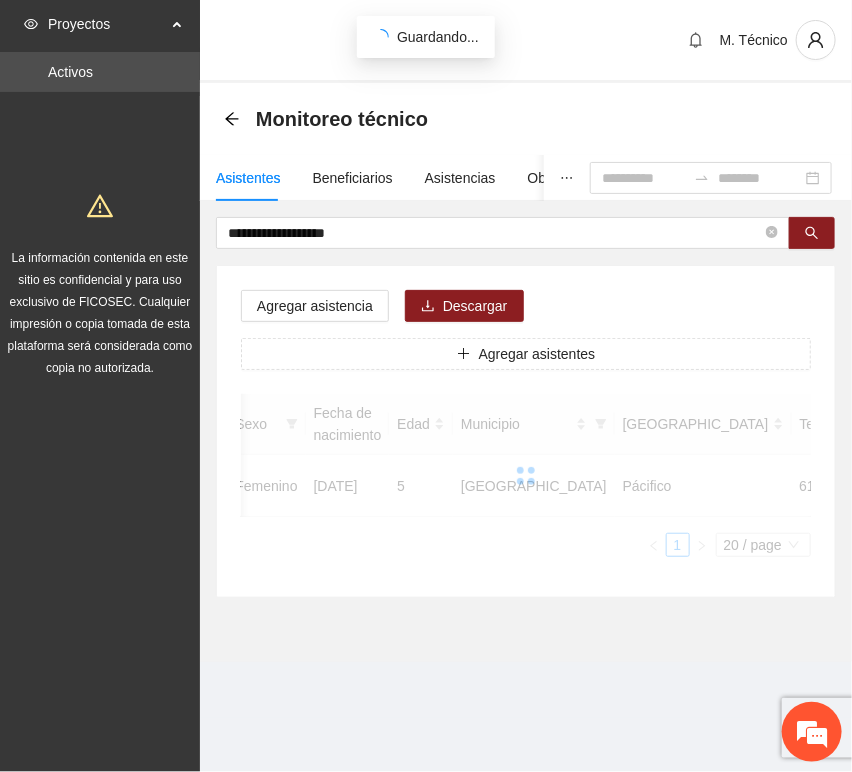 scroll, scrollTop: 294, scrollLeft: 0, axis: vertical 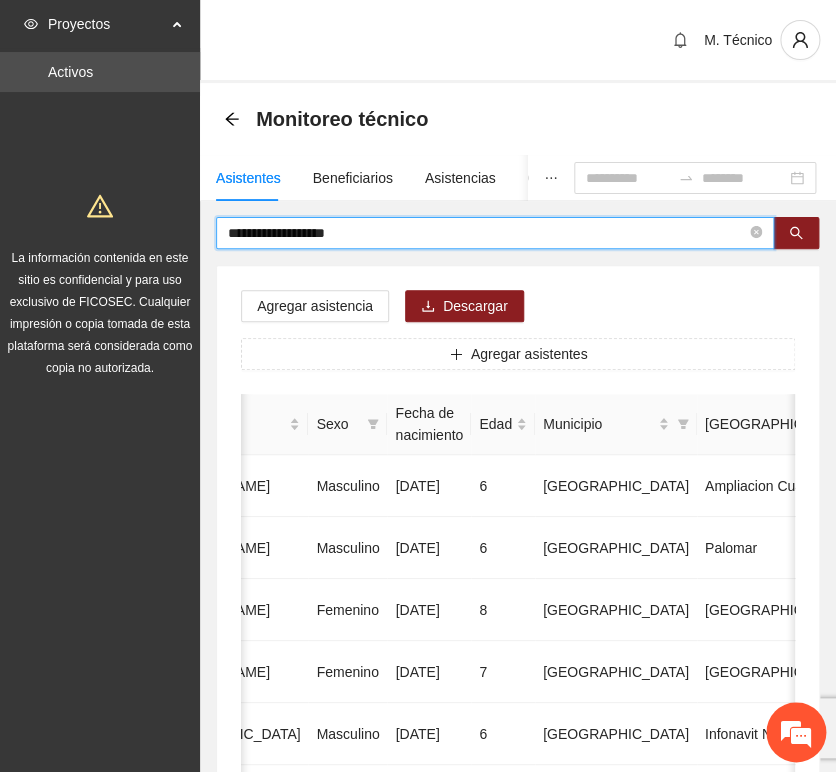 drag, startPoint x: 356, startPoint y: 234, endPoint x: -365, endPoint y: 144, distance: 726.59546 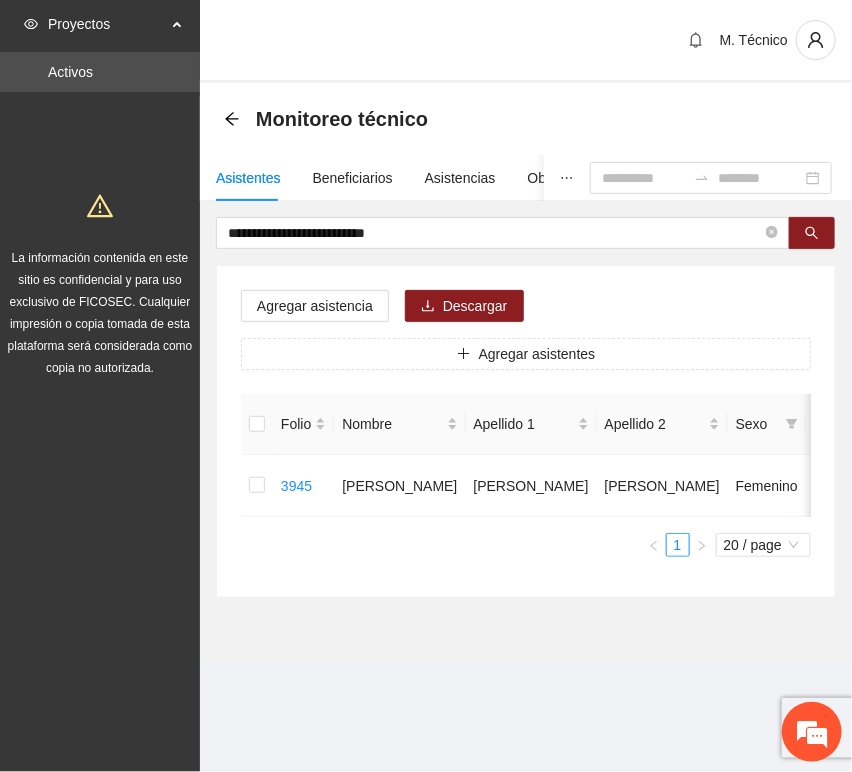 scroll, scrollTop: 0, scrollLeft: 450, axis: horizontal 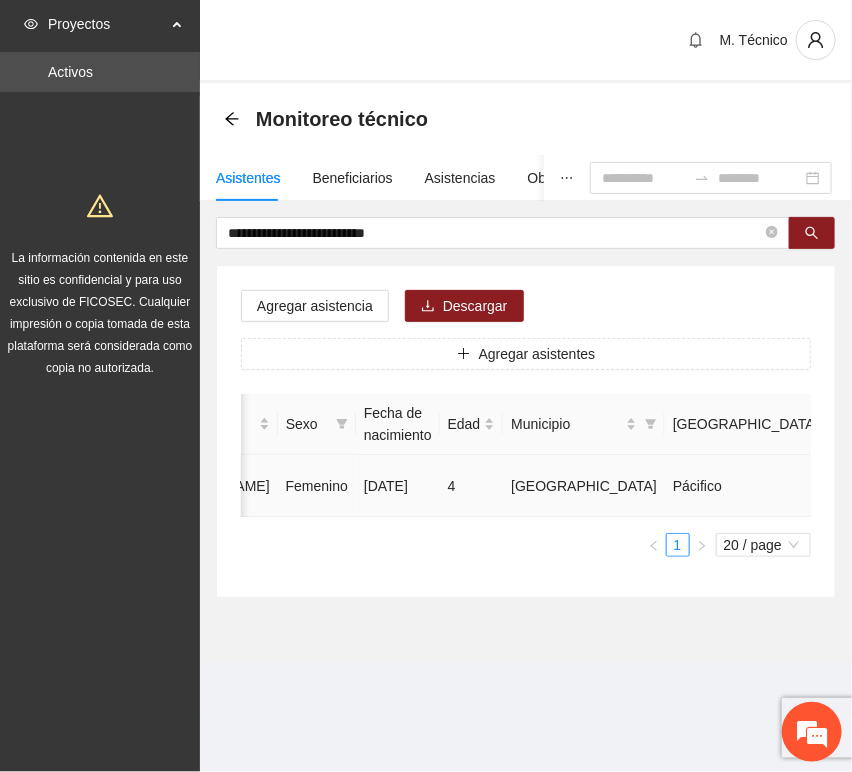 click at bounding box center [1033, 486] 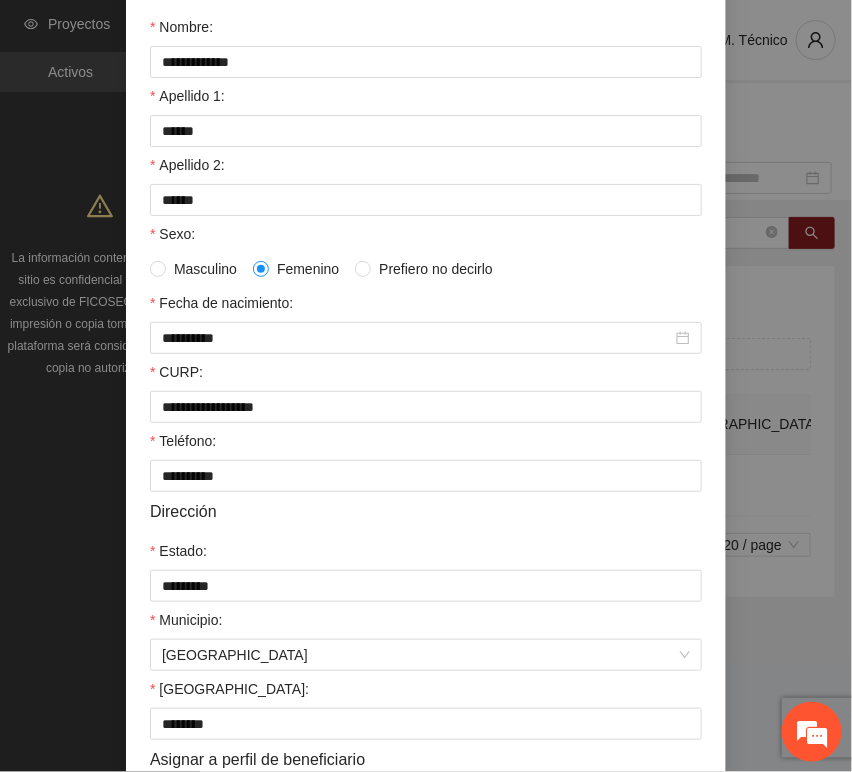 scroll, scrollTop: 394, scrollLeft: 0, axis: vertical 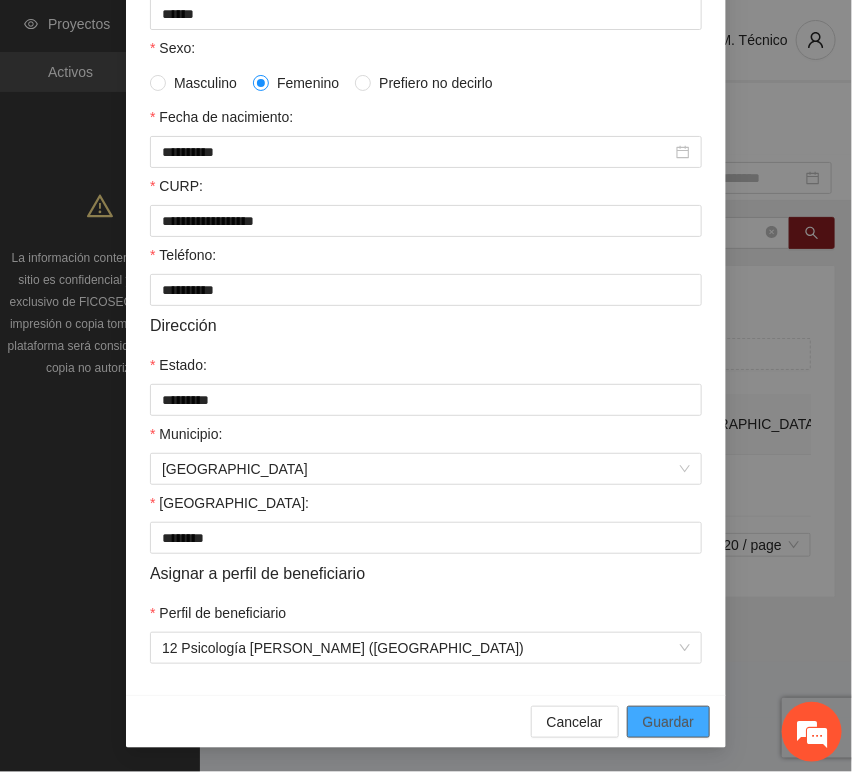 click on "Guardar" at bounding box center (668, 722) 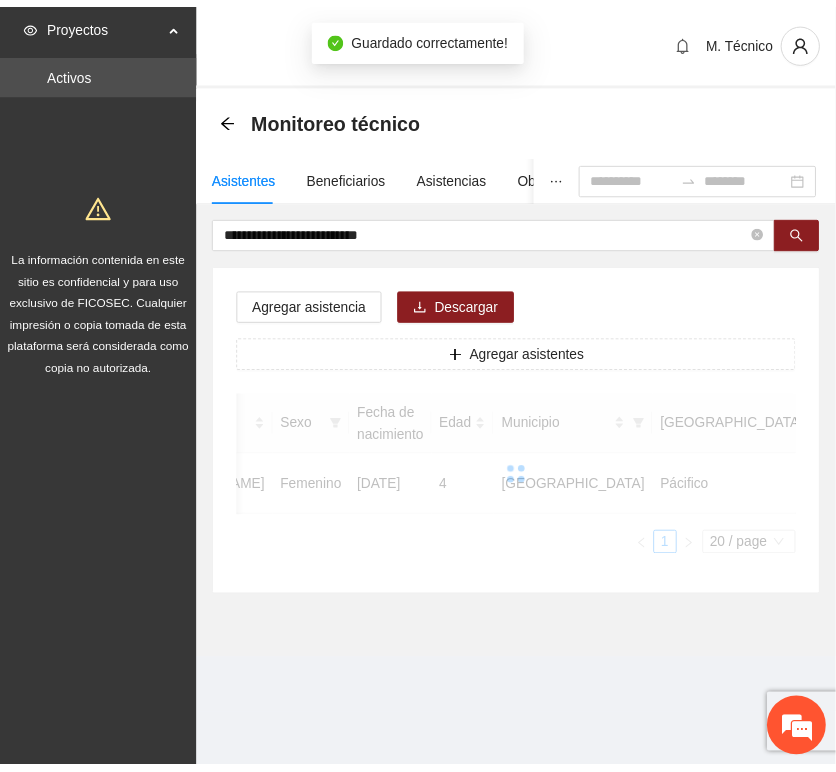 scroll, scrollTop: 294, scrollLeft: 0, axis: vertical 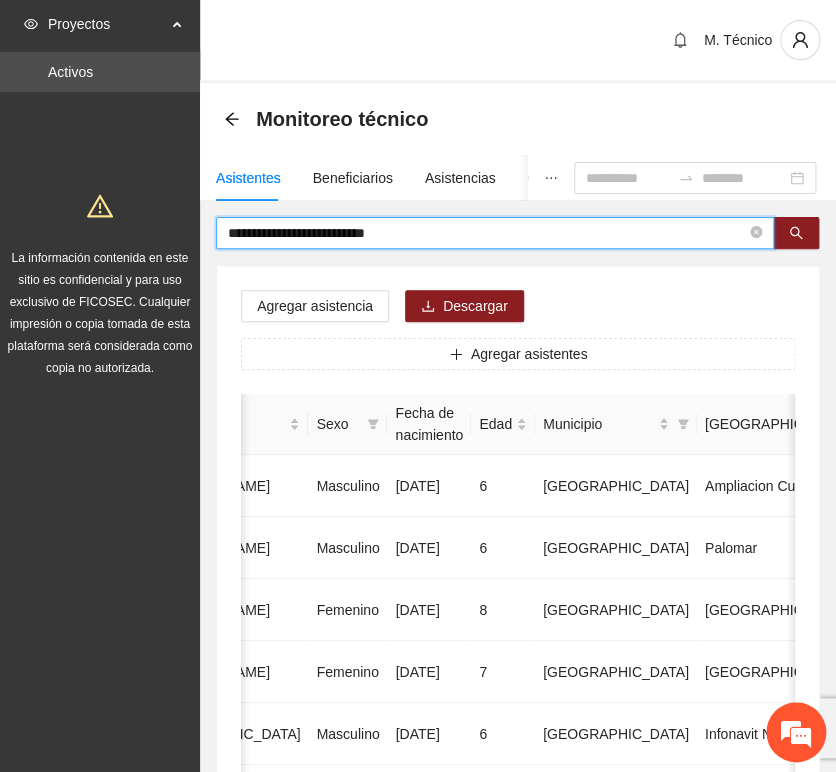 drag, startPoint x: 424, startPoint y: 233, endPoint x: -337, endPoint y: 190, distance: 762.21387 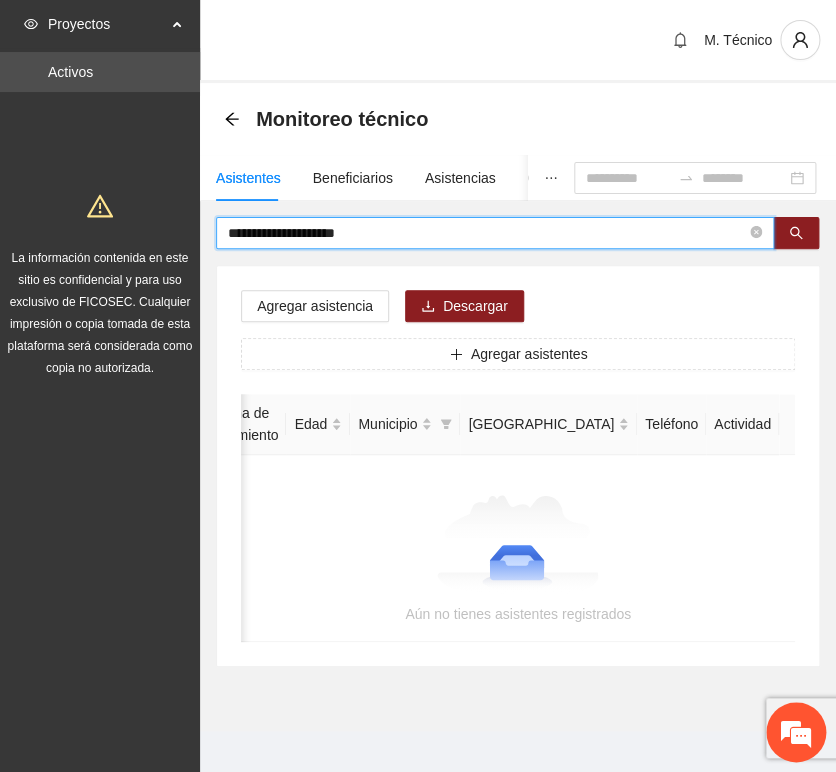 scroll, scrollTop: 0, scrollLeft: 363, axis: horizontal 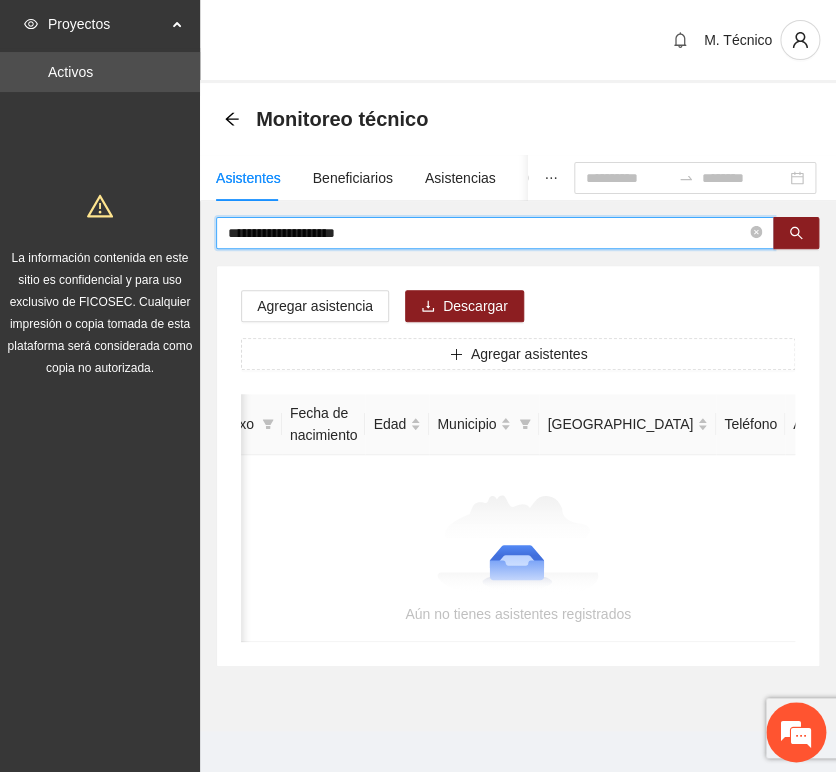 click on "**********" at bounding box center (487, 233) 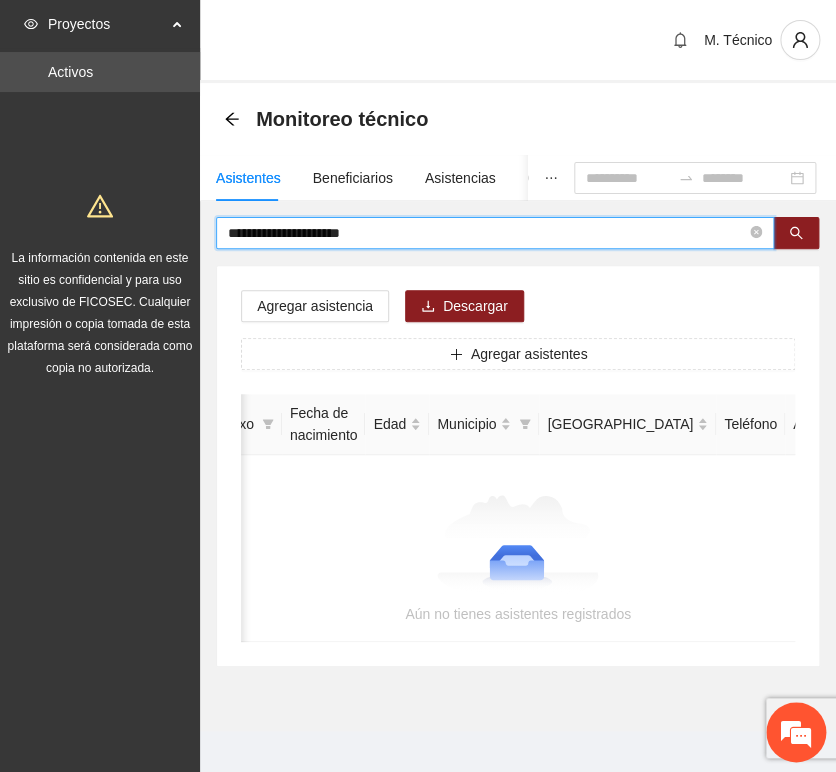 drag, startPoint x: 117, startPoint y: 230, endPoint x: -395, endPoint y: 220, distance: 512.09766 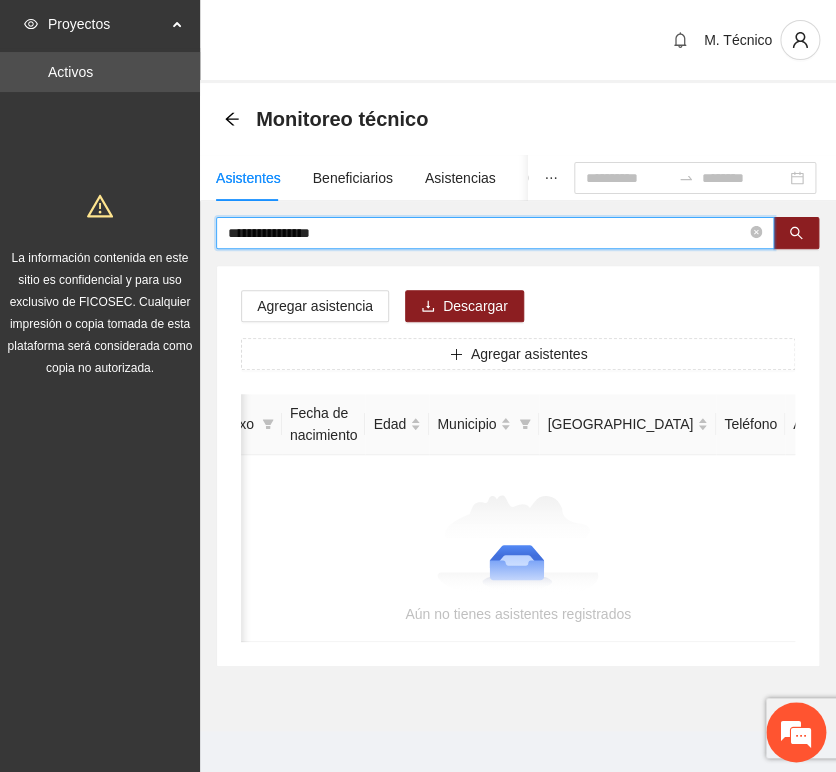 drag, startPoint x: 248, startPoint y: 226, endPoint x: 110, endPoint y: 236, distance: 138.36185 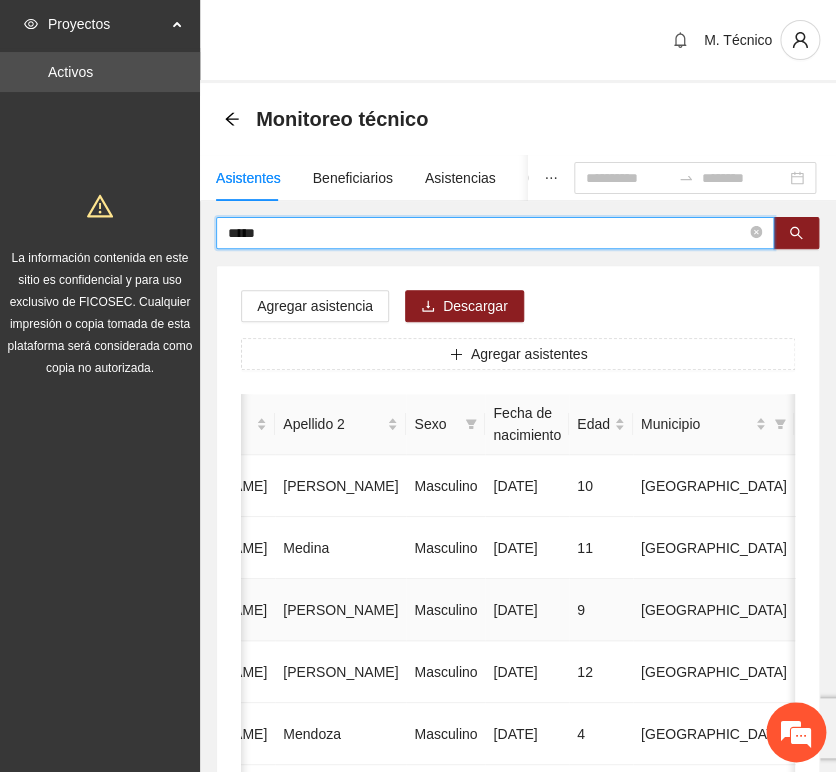 scroll, scrollTop: 0, scrollLeft: 0, axis: both 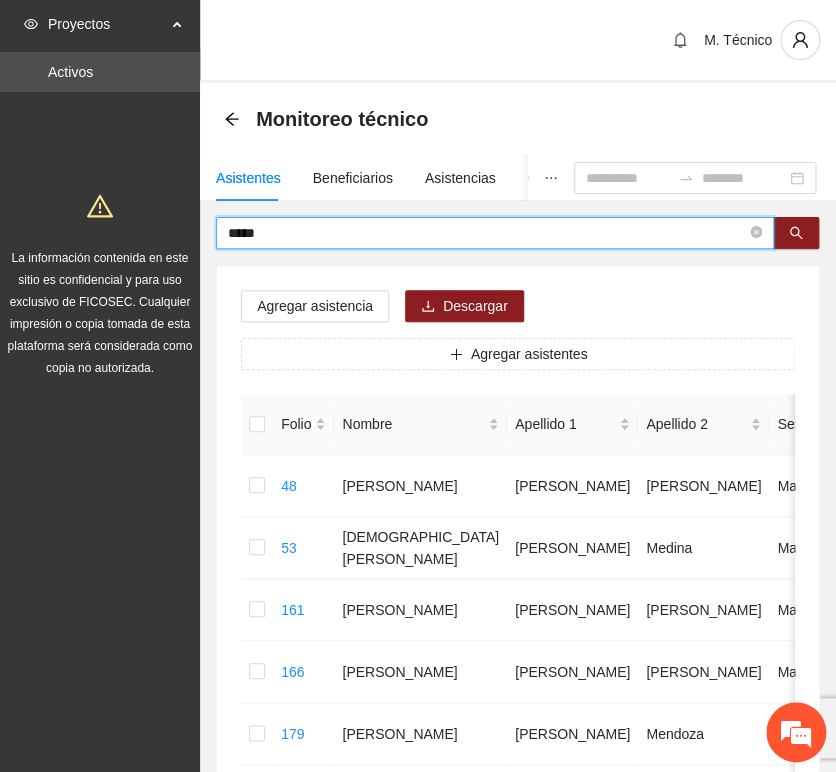 drag, startPoint x: 297, startPoint y: 224, endPoint x: -98, endPoint y: 204, distance: 395.506 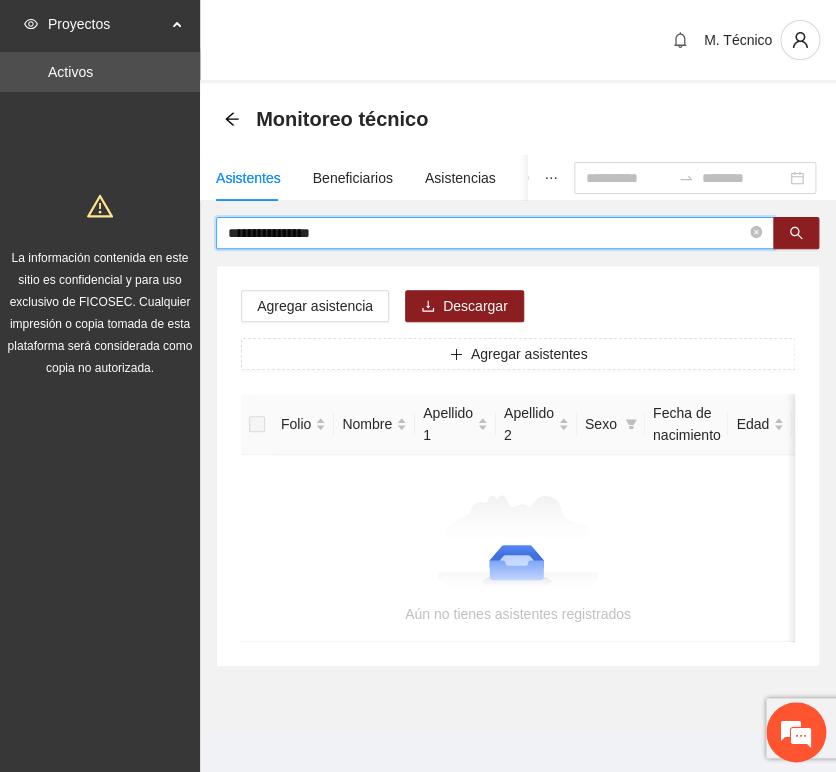 click on "**********" at bounding box center (487, 233) 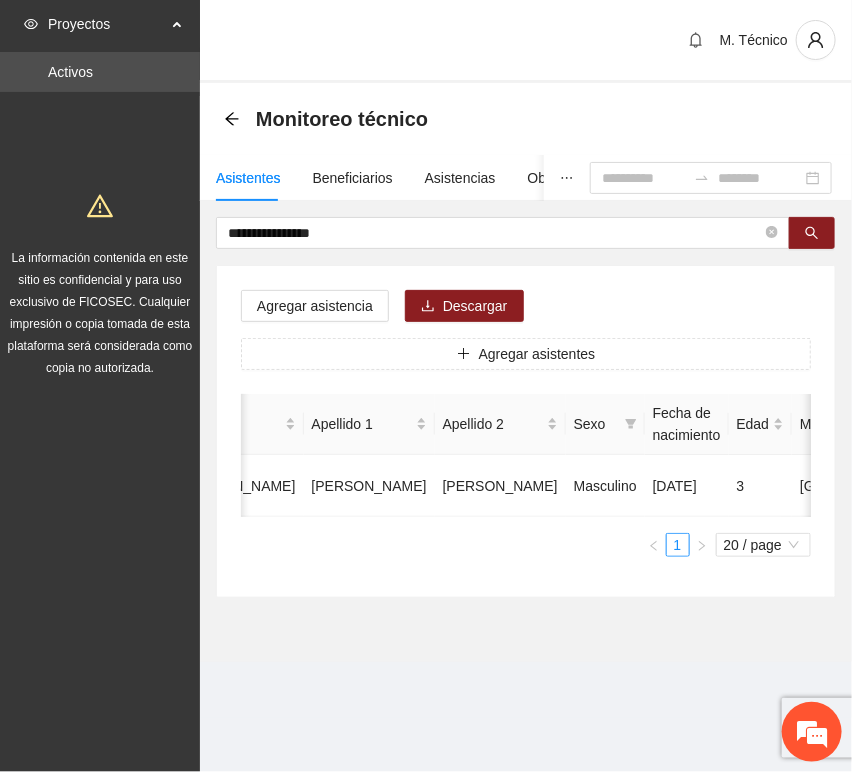 scroll, scrollTop: 0, scrollLeft: 452, axis: horizontal 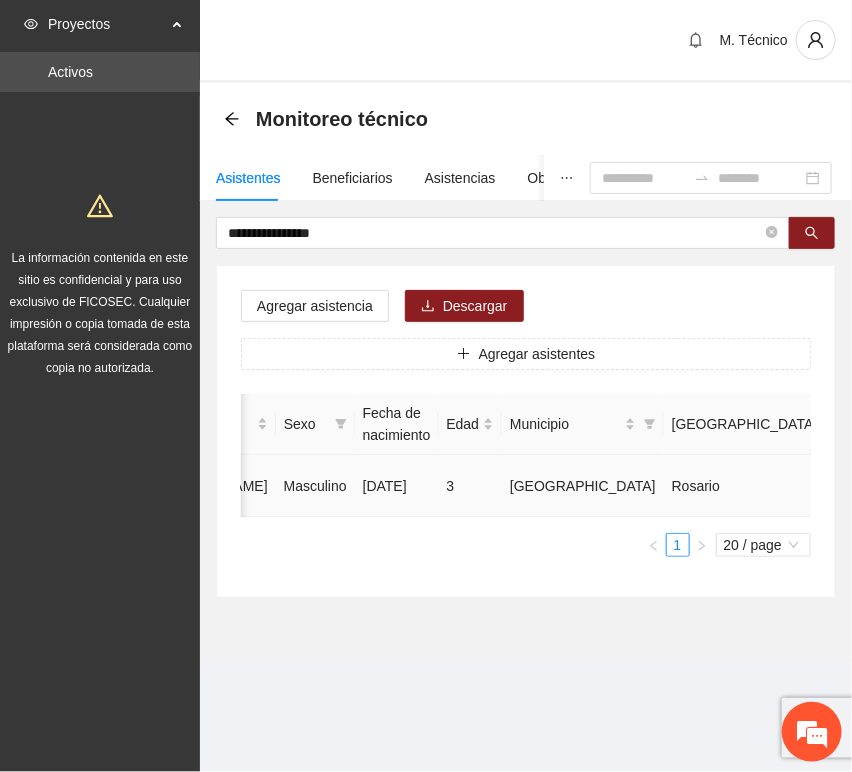 click at bounding box center (1031, 486) 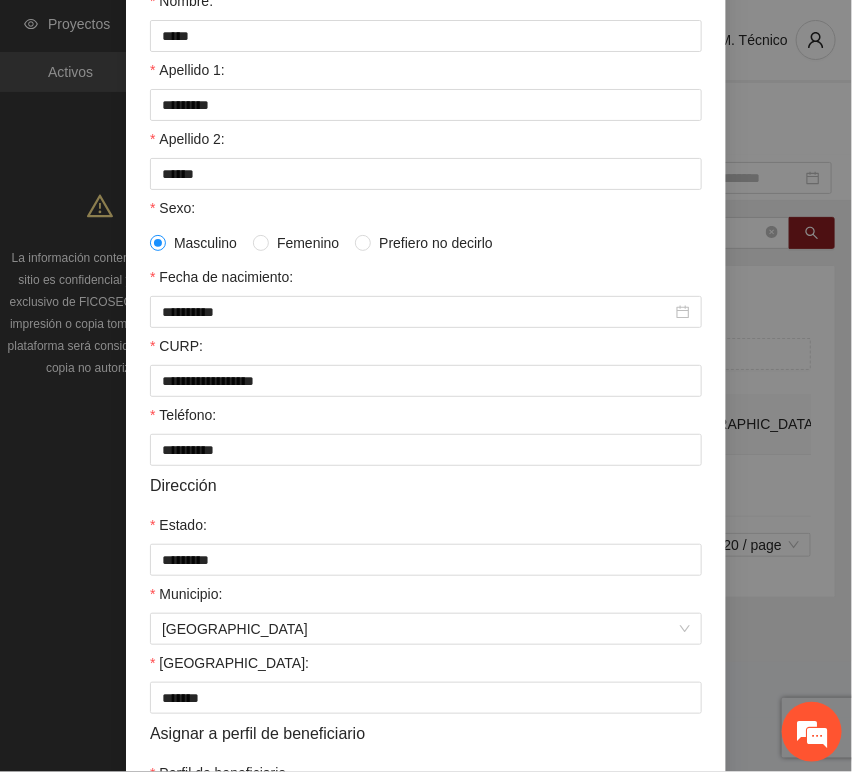 scroll, scrollTop: 394, scrollLeft: 0, axis: vertical 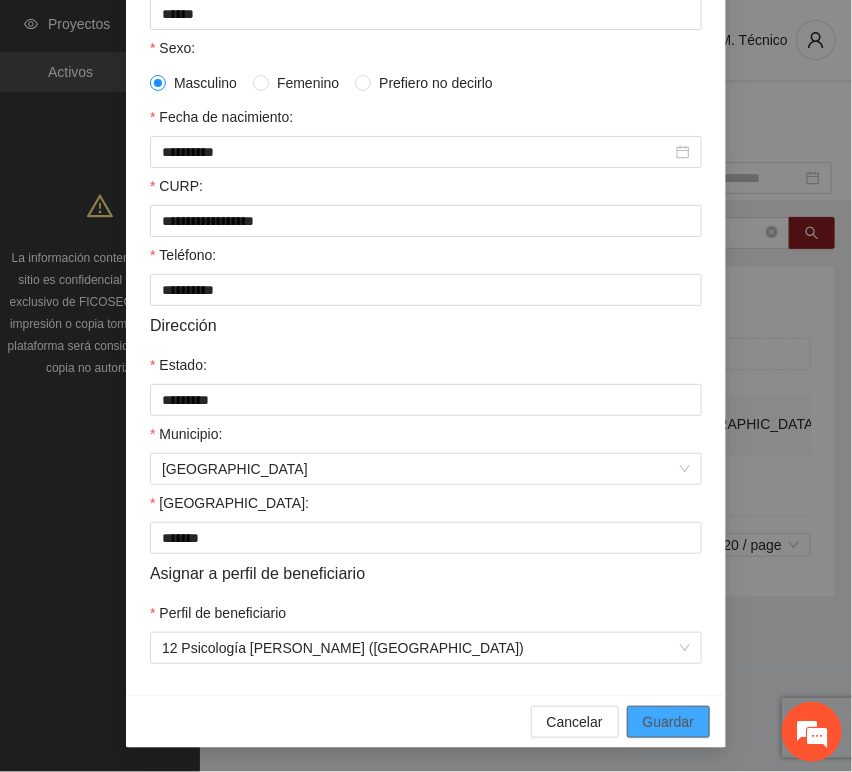 drag, startPoint x: 656, startPoint y: 720, endPoint x: 603, endPoint y: 696, distance: 58.18075 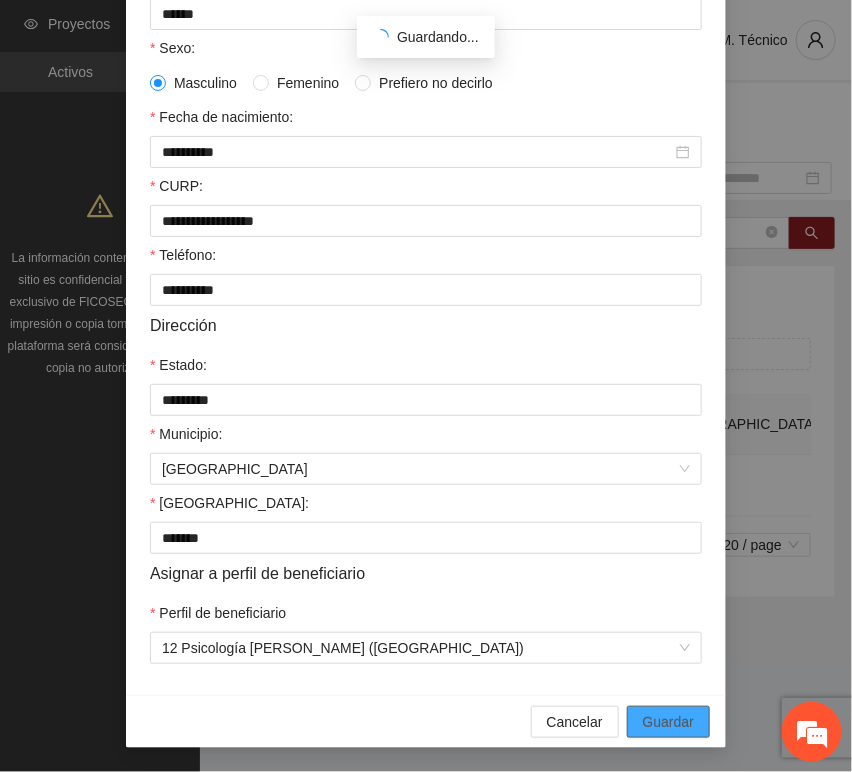 scroll, scrollTop: 294, scrollLeft: 0, axis: vertical 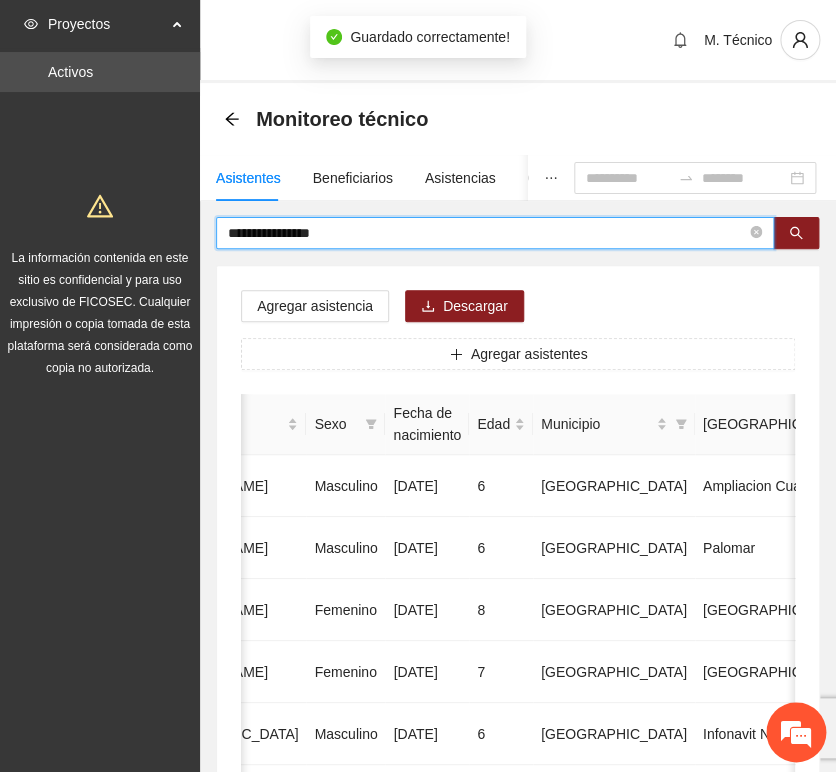 drag, startPoint x: 371, startPoint y: 233, endPoint x: -132, endPoint y: 198, distance: 504.21622 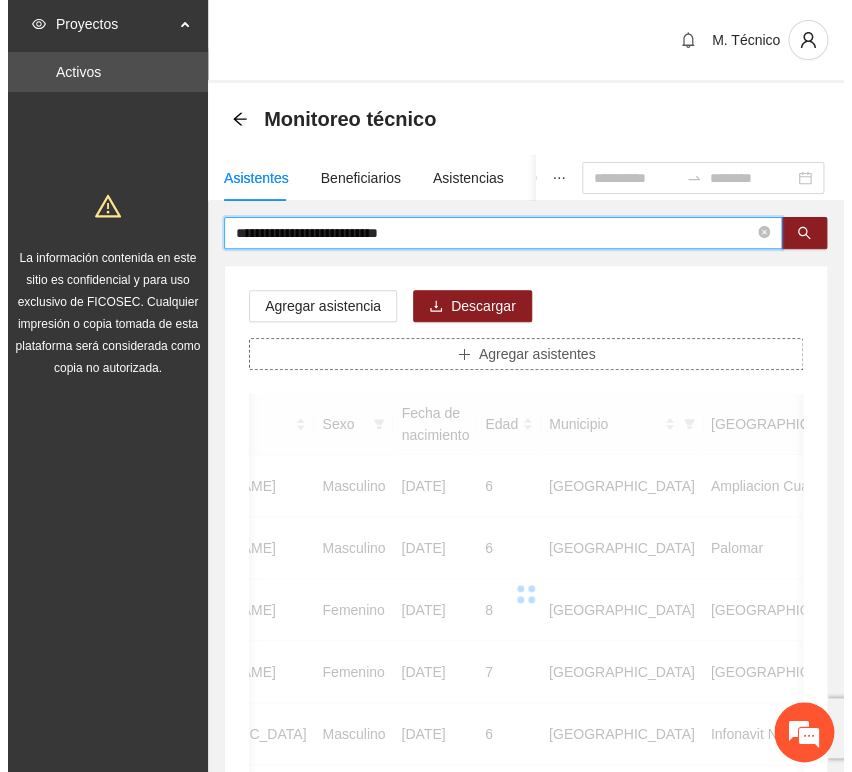 scroll, scrollTop: 0, scrollLeft: 450, axis: horizontal 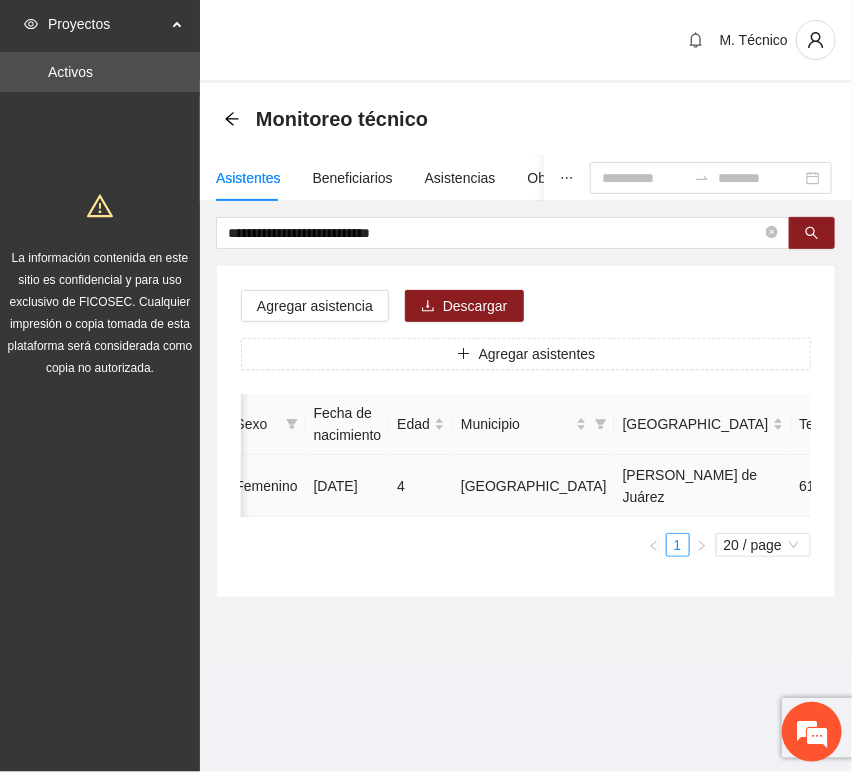 click at bounding box center (982, 486) 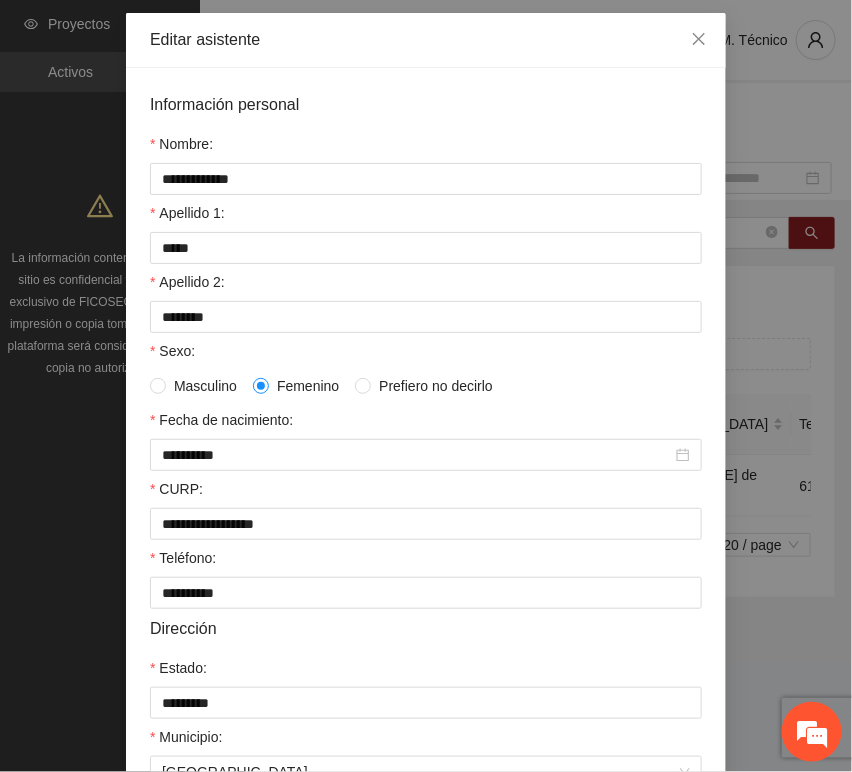 scroll, scrollTop: 394, scrollLeft: 0, axis: vertical 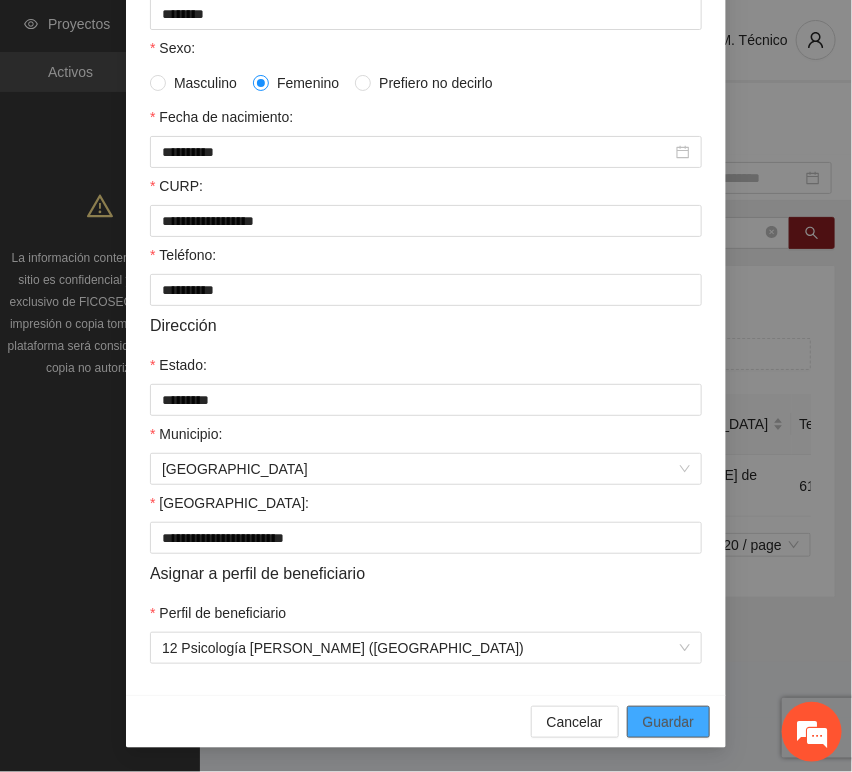 click on "Guardar" at bounding box center [668, 722] 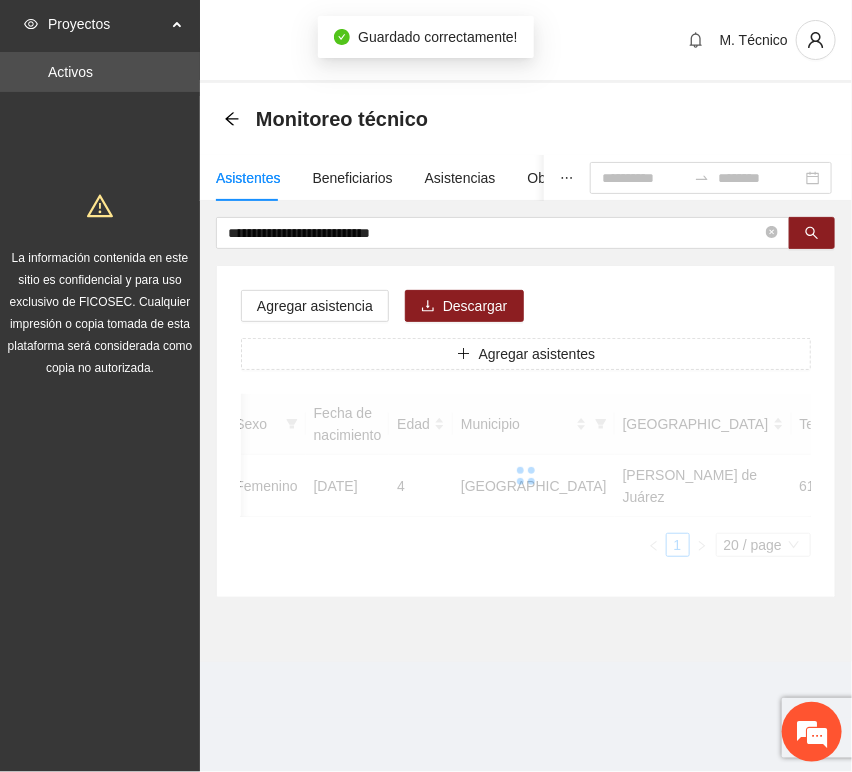 scroll, scrollTop: 294, scrollLeft: 0, axis: vertical 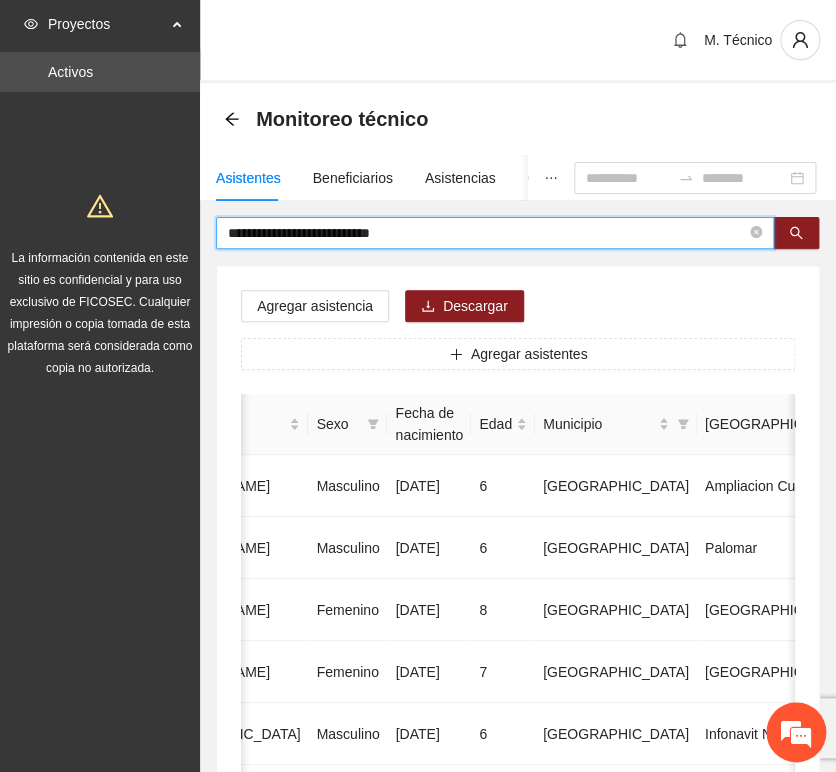 drag, startPoint x: 414, startPoint y: 236, endPoint x: -196, endPoint y: 217, distance: 610.29584 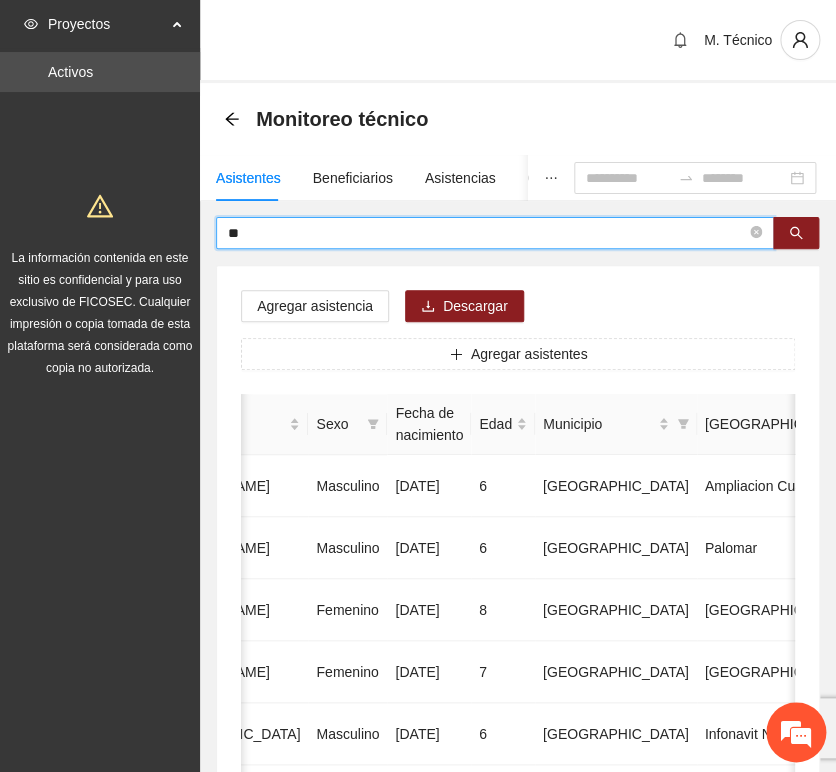 click on "**" at bounding box center [487, 233] 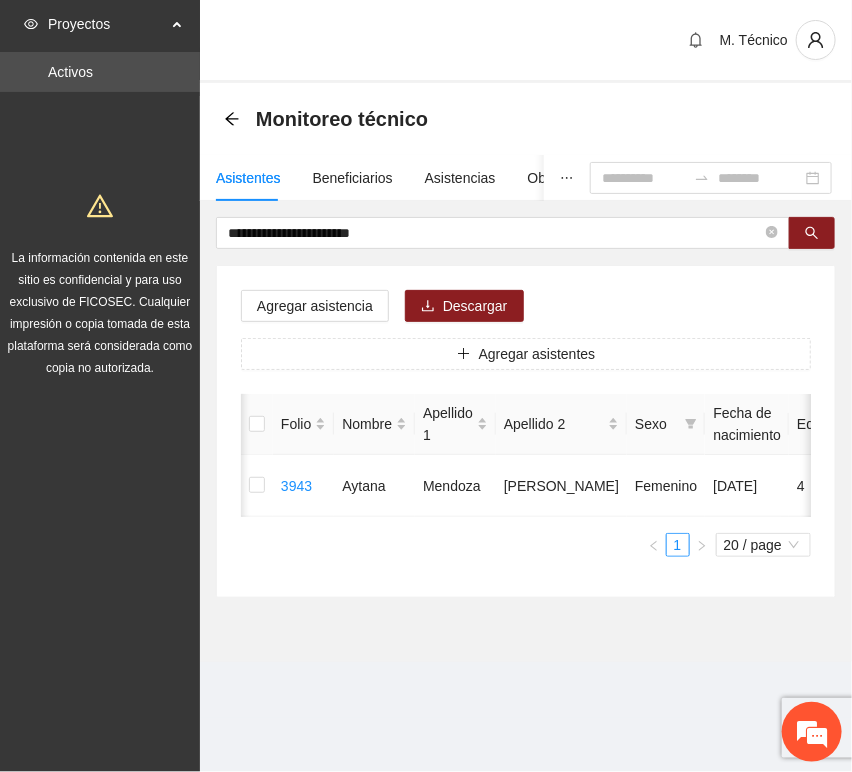 scroll, scrollTop: 0, scrollLeft: 465, axis: horizontal 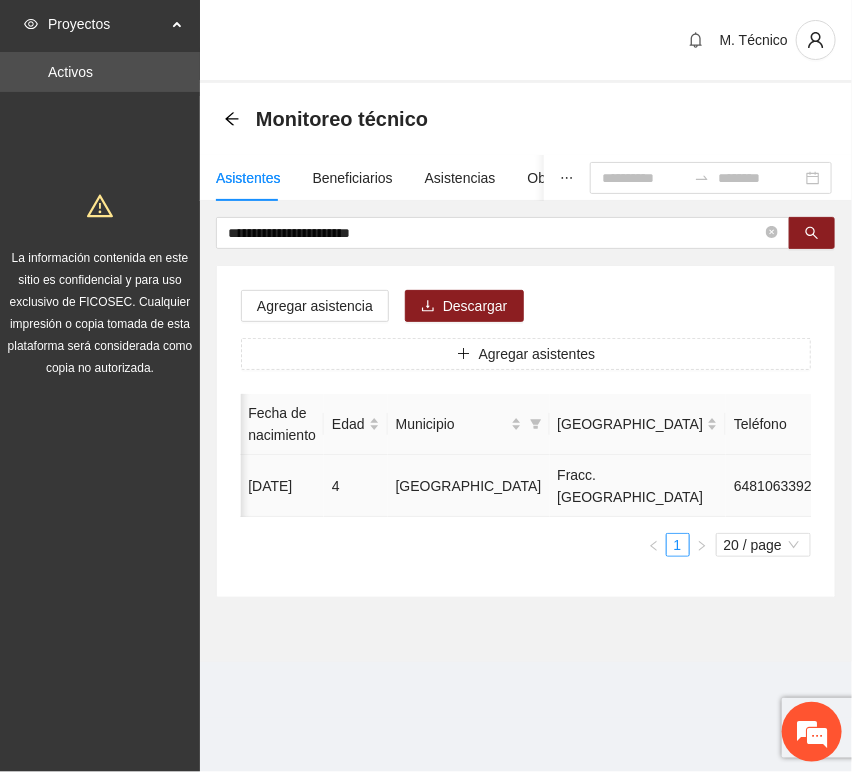click 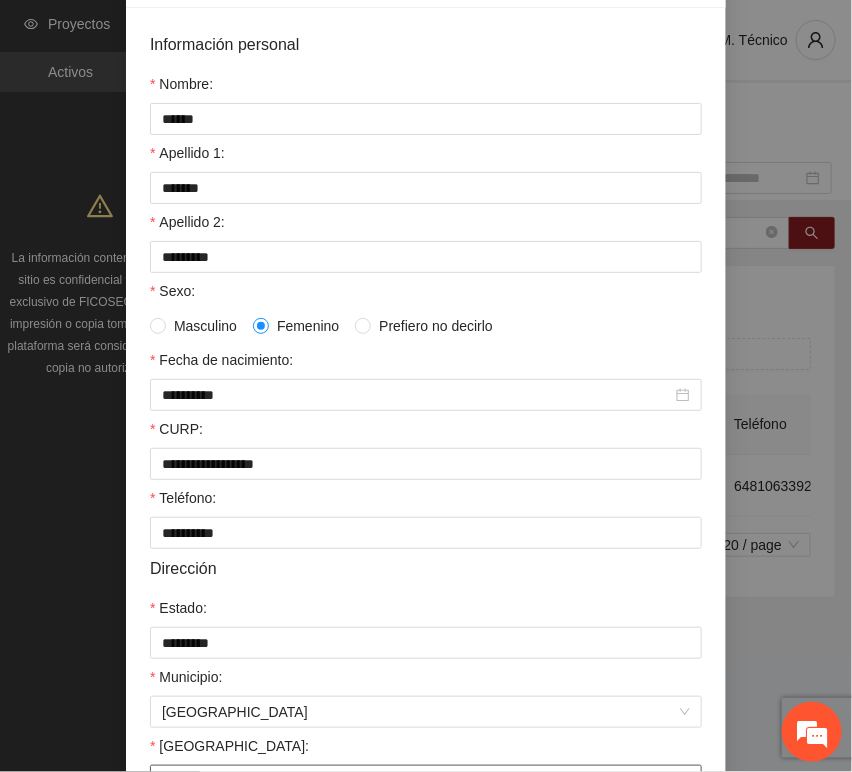 scroll, scrollTop: 394, scrollLeft: 0, axis: vertical 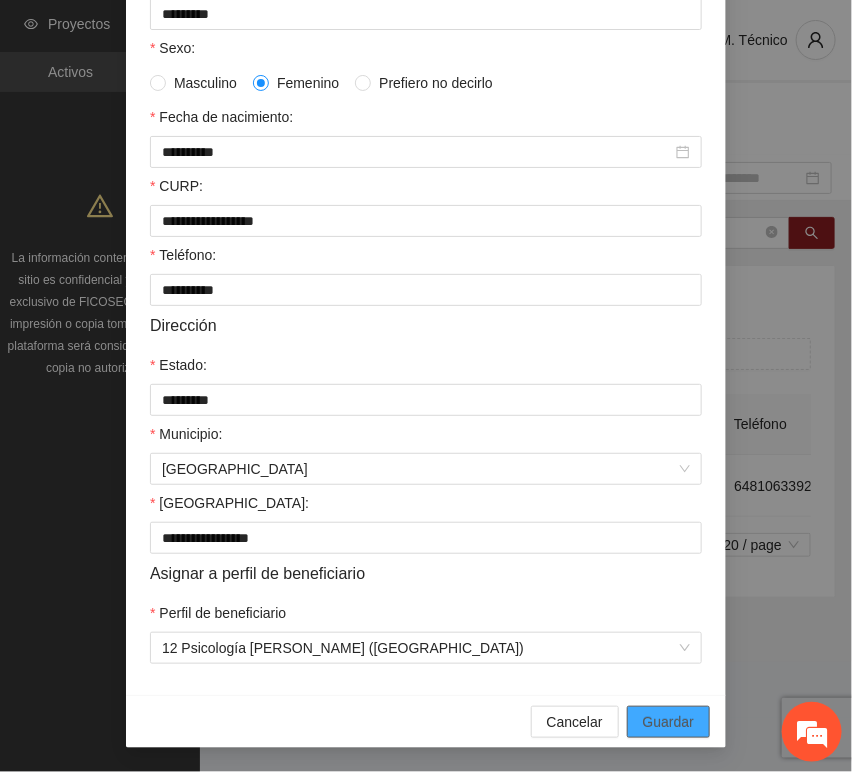 click on "Guardar" at bounding box center [668, 722] 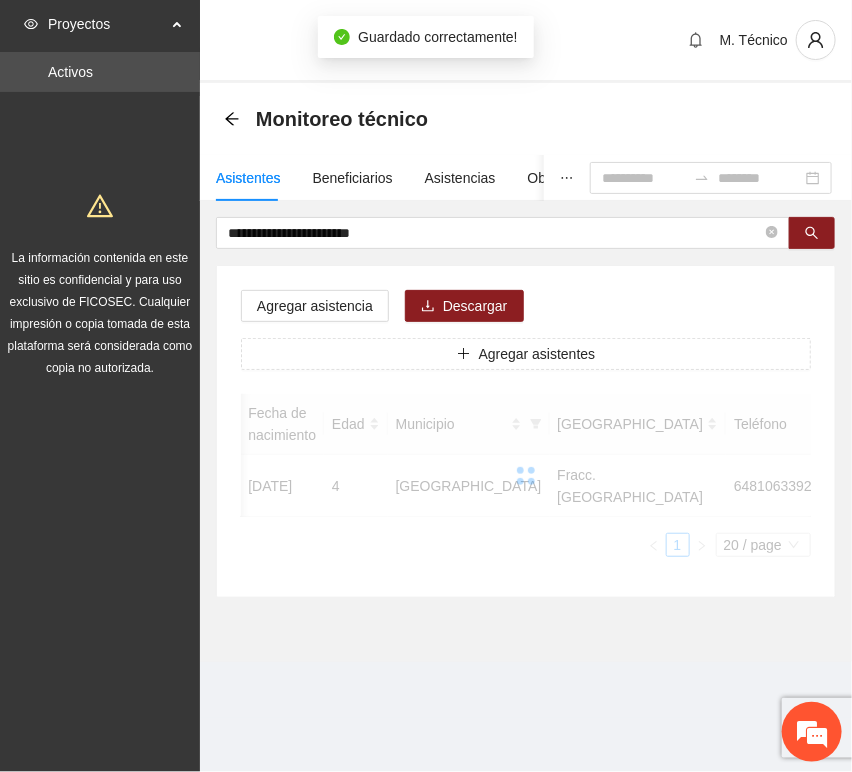 scroll, scrollTop: 294, scrollLeft: 0, axis: vertical 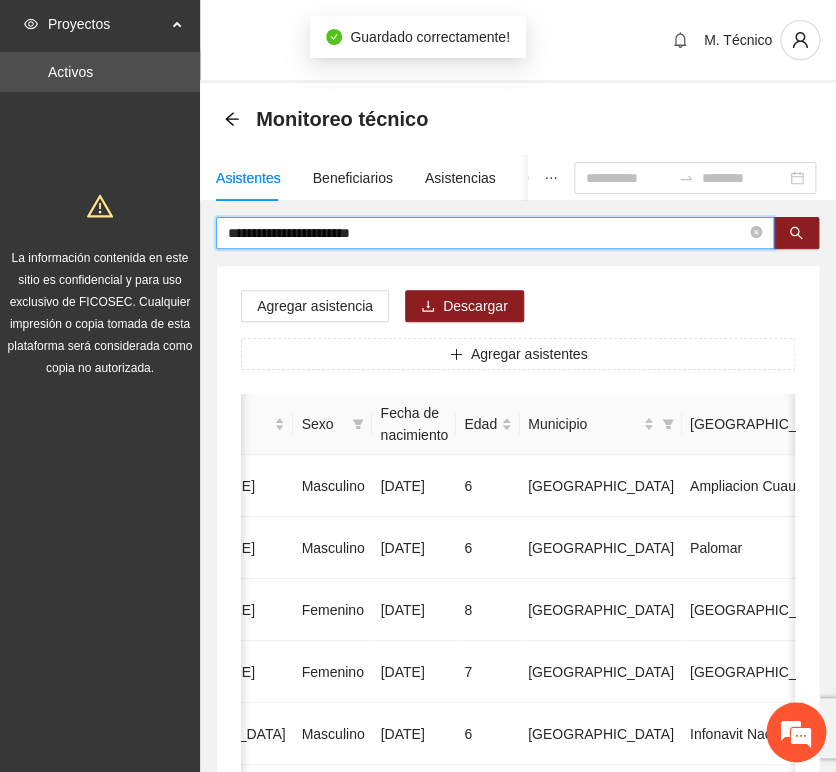 drag, startPoint x: 428, startPoint y: 222, endPoint x: -146, endPoint y: 173, distance: 576.08765 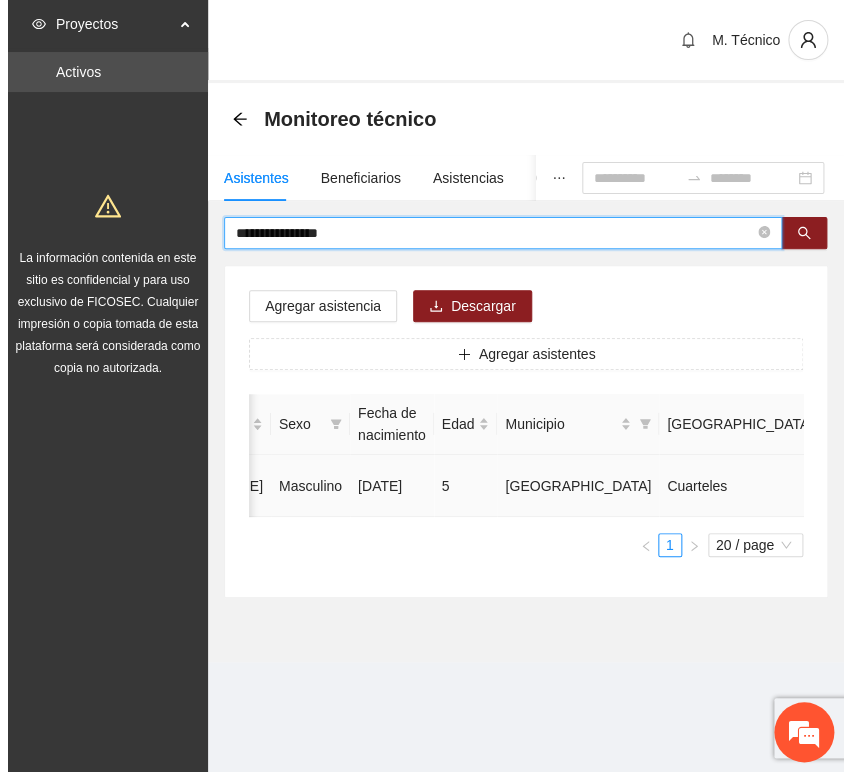 scroll, scrollTop: 0, scrollLeft: 452, axis: horizontal 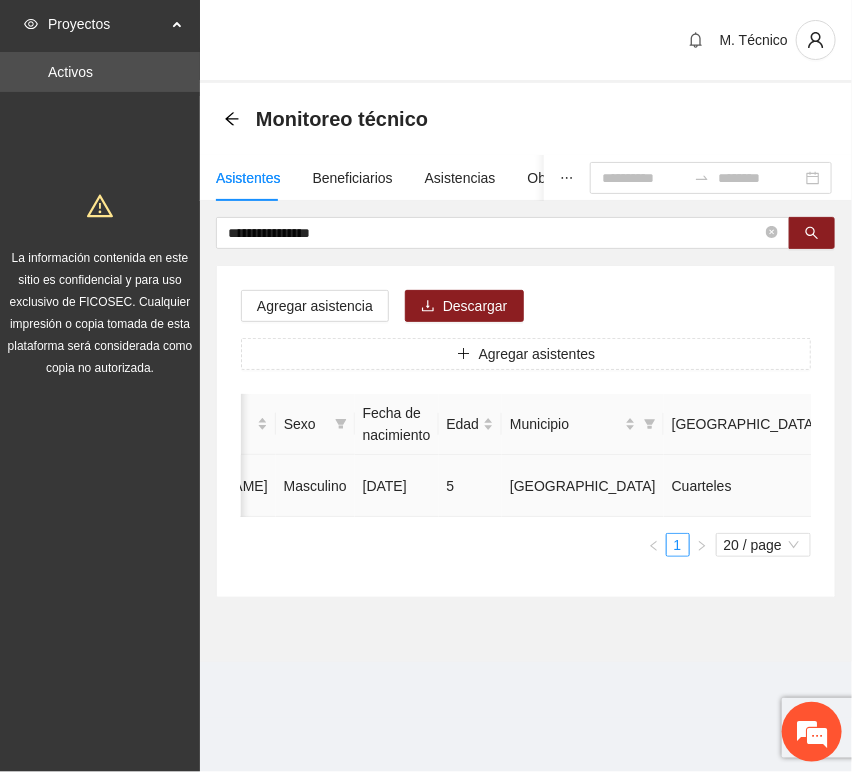 click 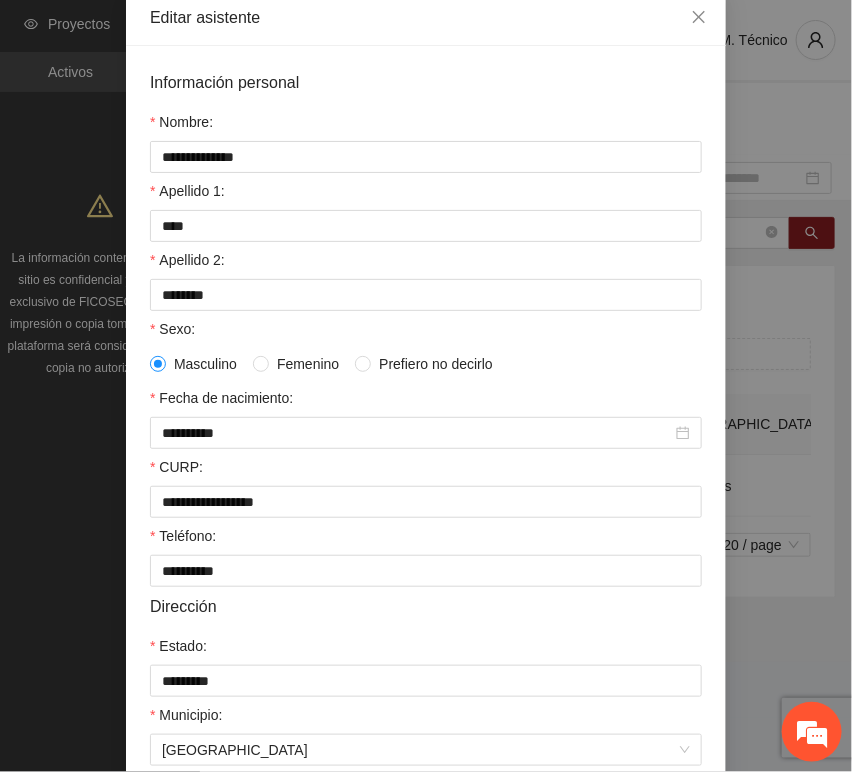 scroll, scrollTop: 394, scrollLeft: 0, axis: vertical 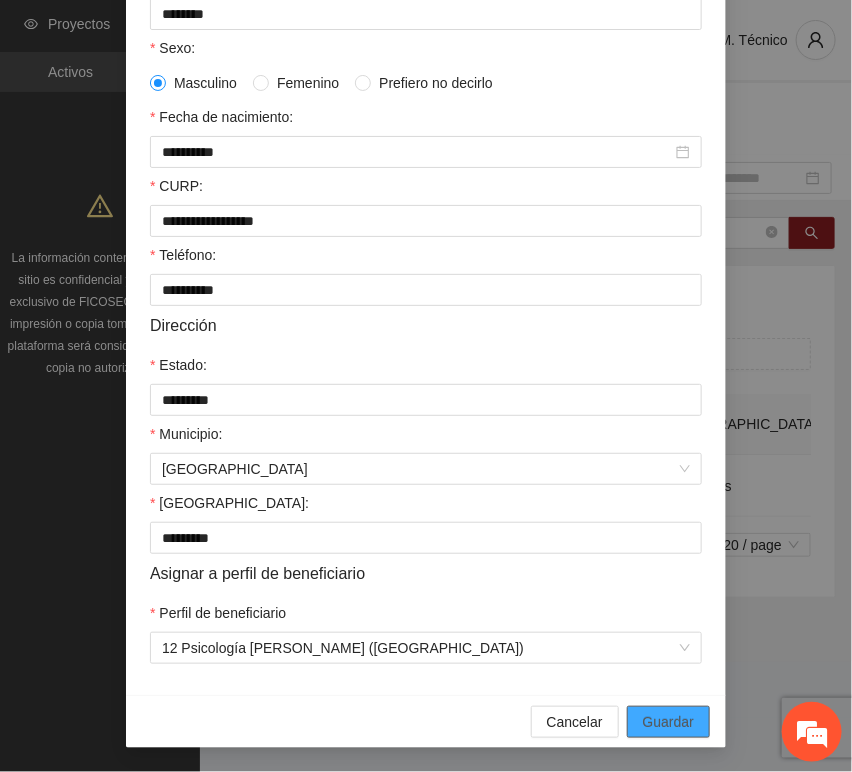 click on "Guardar" at bounding box center [668, 722] 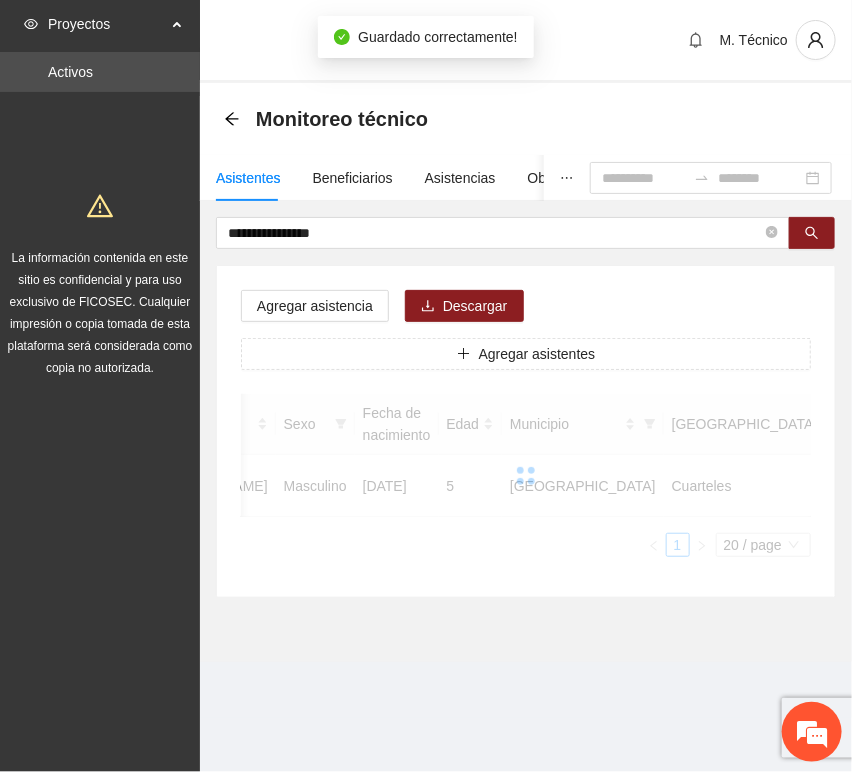scroll, scrollTop: 294, scrollLeft: 0, axis: vertical 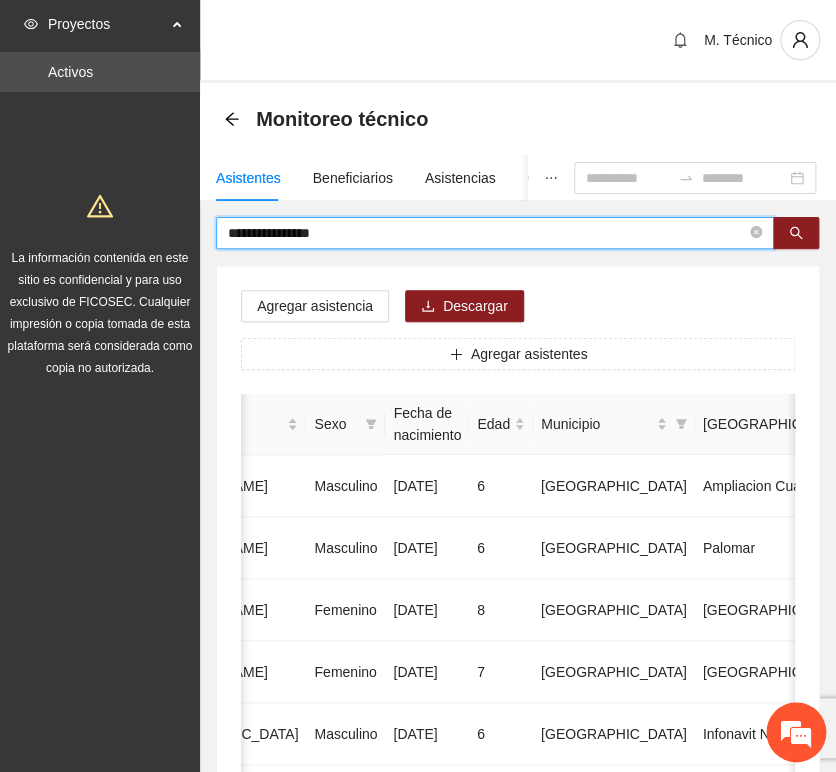 click on "**********" at bounding box center (487, 233) 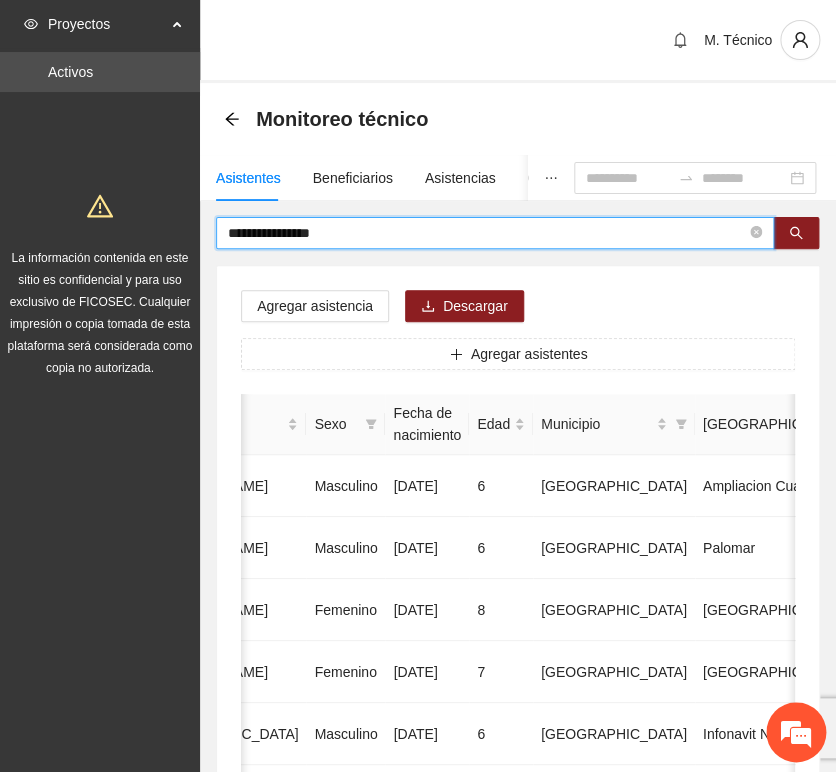drag, startPoint x: 275, startPoint y: 194, endPoint x: -88, endPoint y: 158, distance: 364.78076 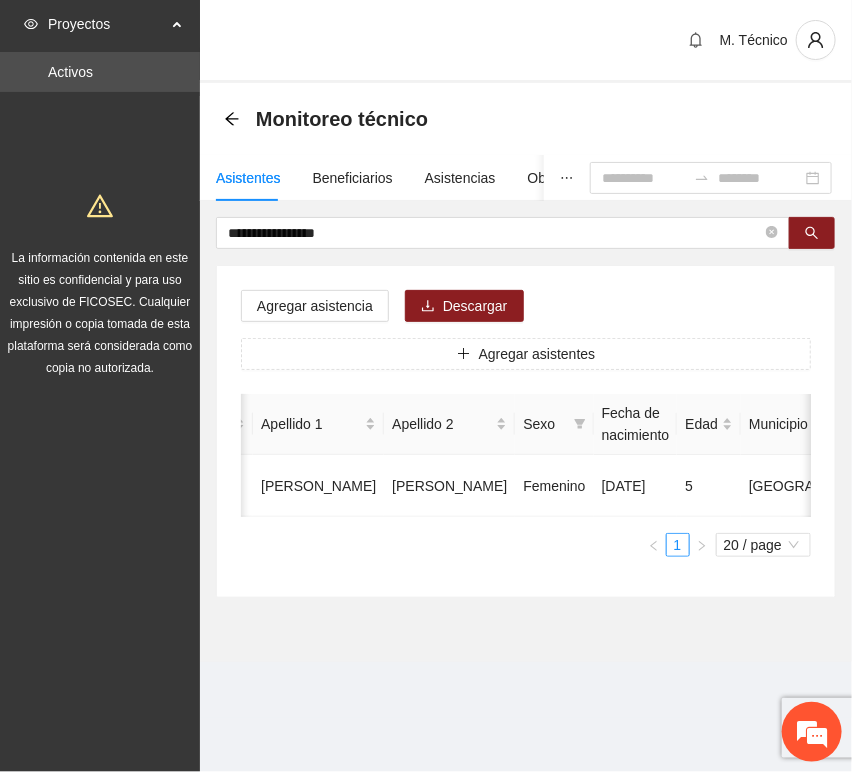 scroll, scrollTop: 0, scrollLeft: 0, axis: both 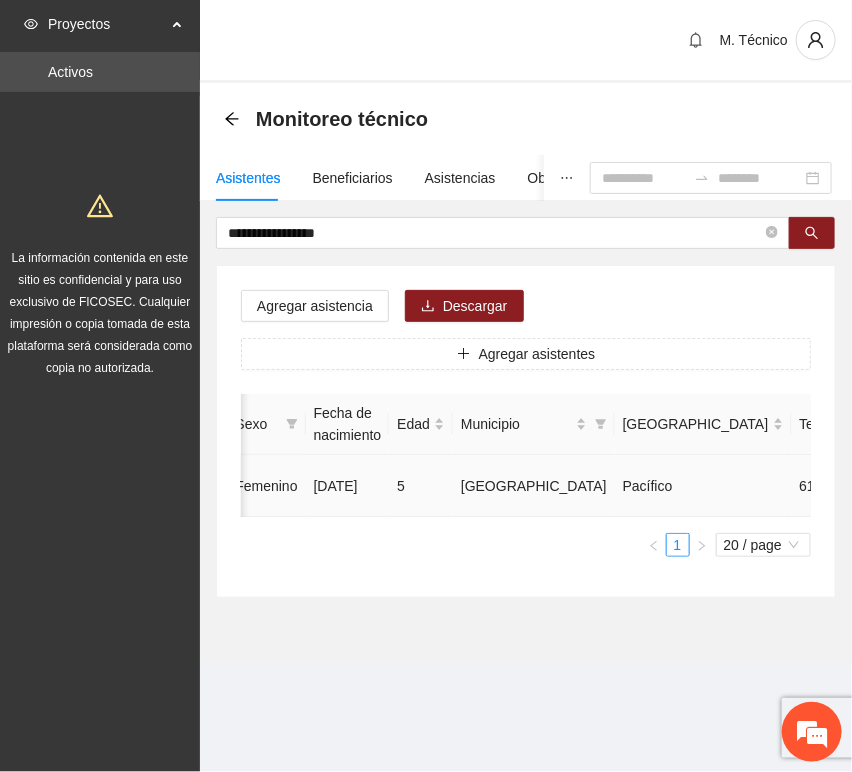 click 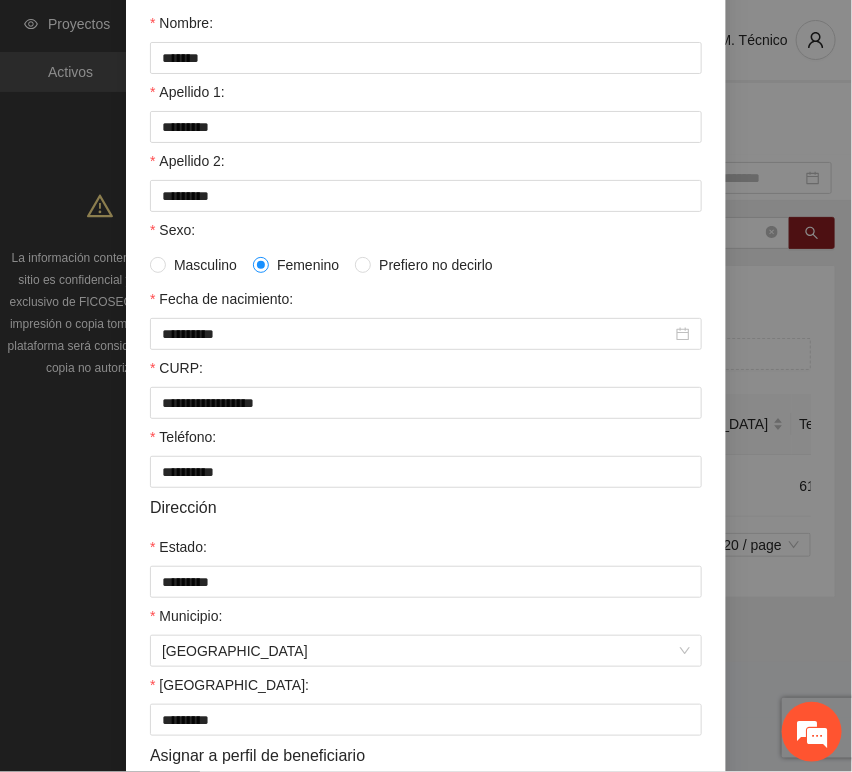scroll, scrollTop: 394, scrollLeft: 0, axis: vertical 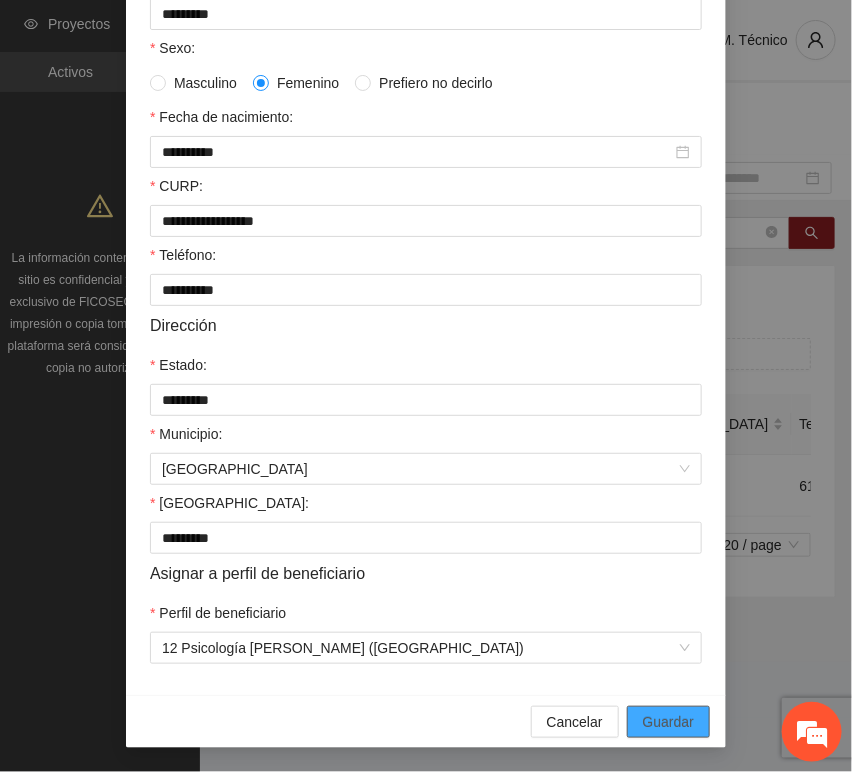 click on "Cancelar Guardar" at bounding box center [426, 721] 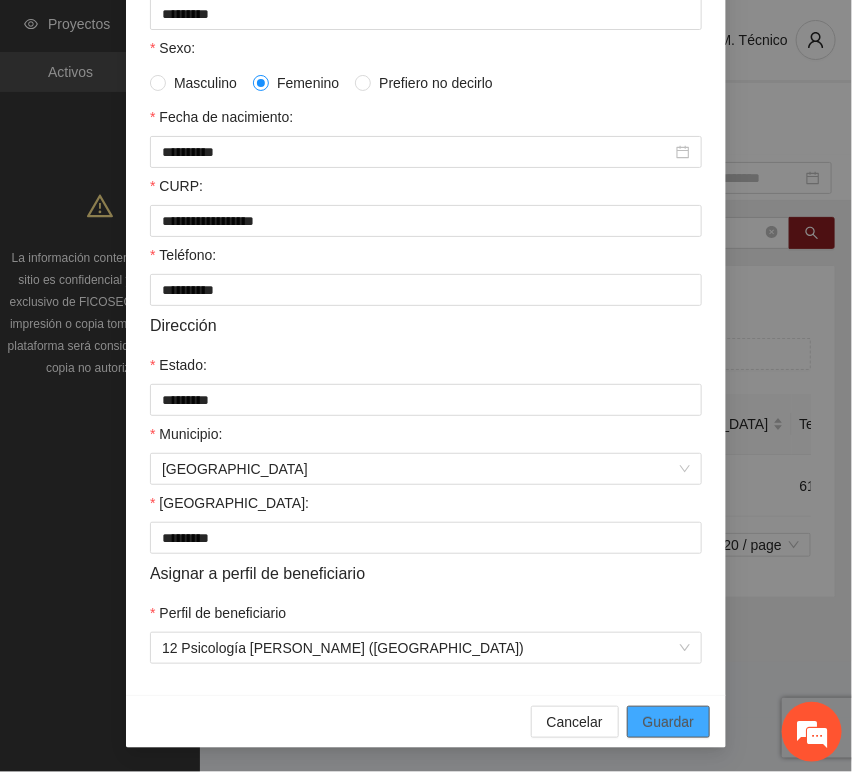 click on "Guardar" at bounding box center (668, 722) 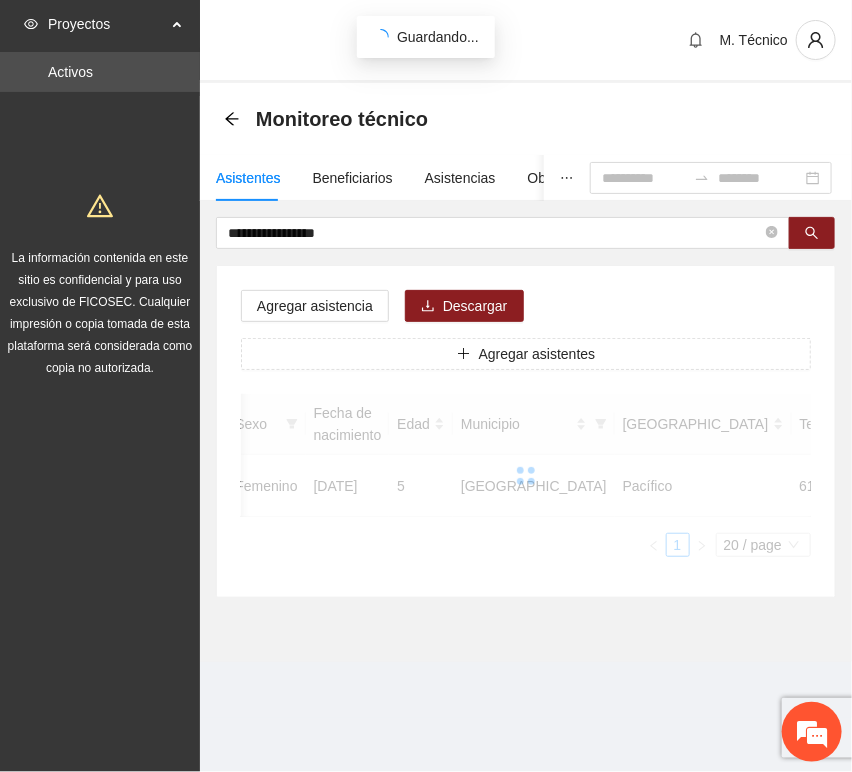 scroll, scrollTop: 294, scrollLeft: 0, axis: vertical 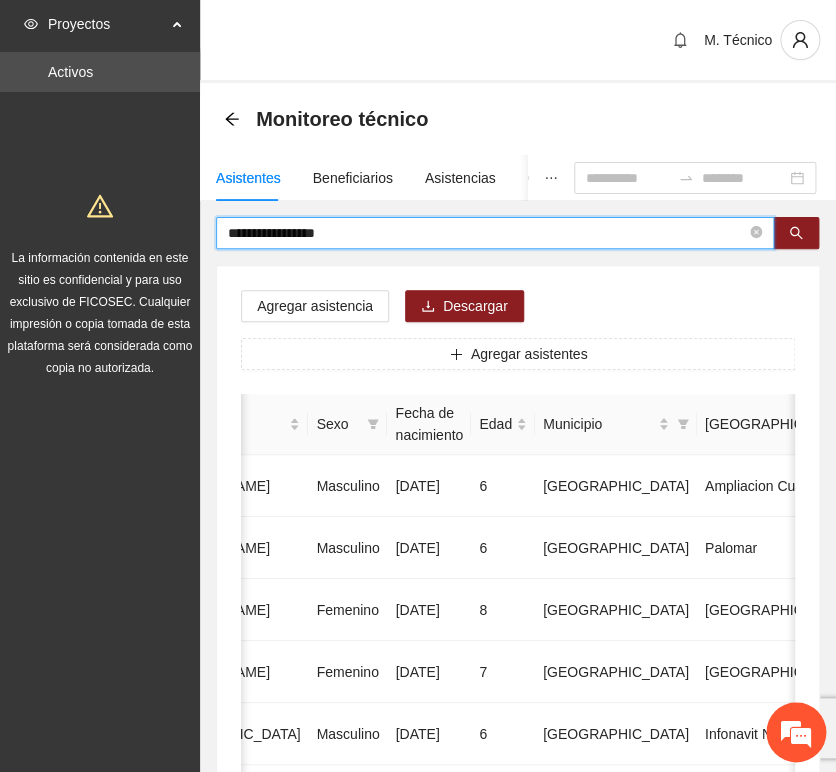 drag, startPoint x: 364, startPoint y: 238, endPoint x: -155, endPoint y: 163, distance: 524.39105 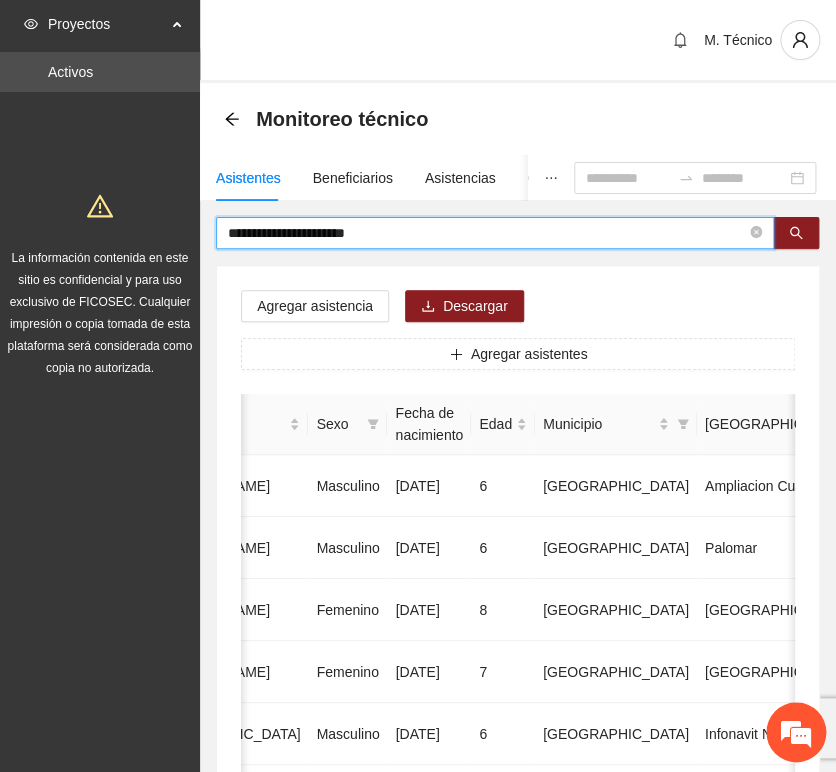 type on "**********" 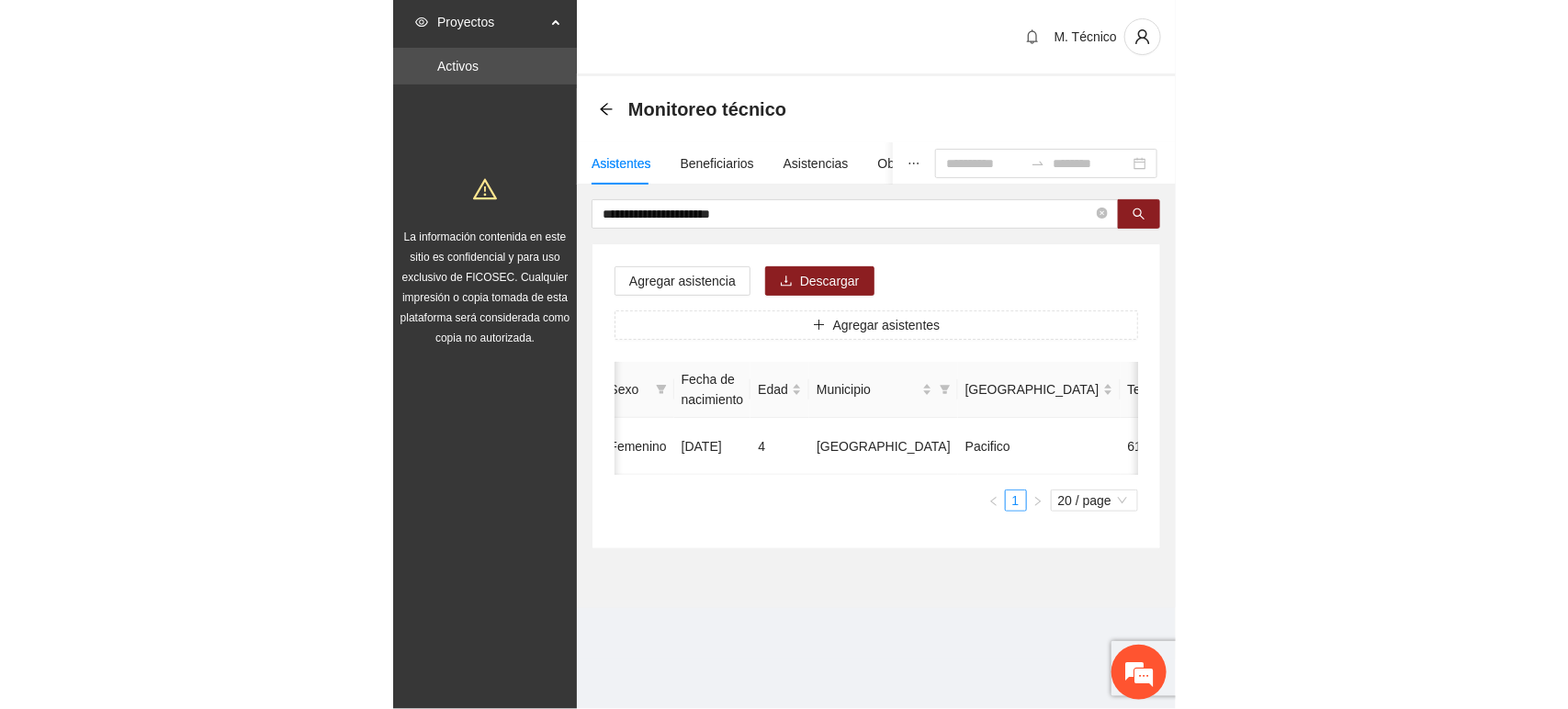 scroll, scrollTop: 0, scrollLeft: 0, axis: both 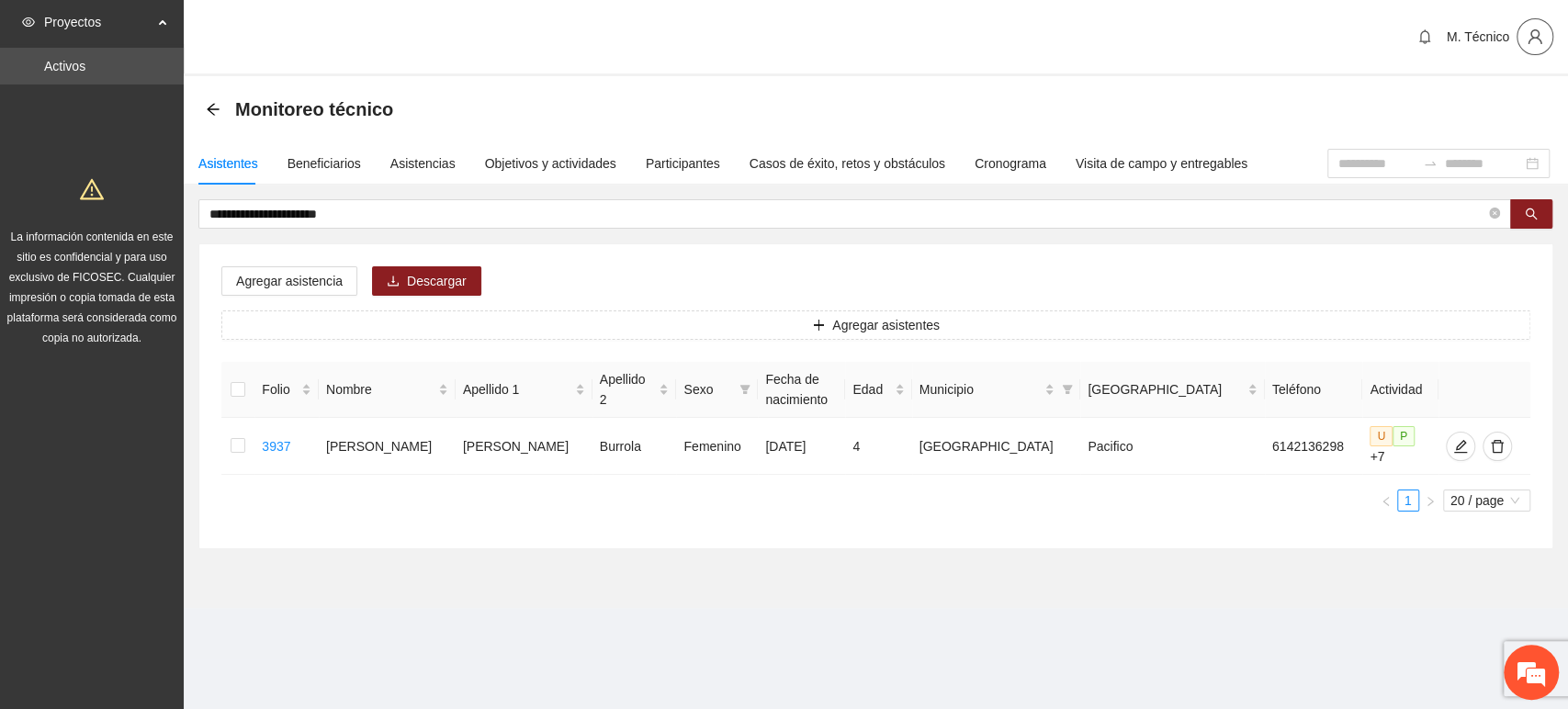 click 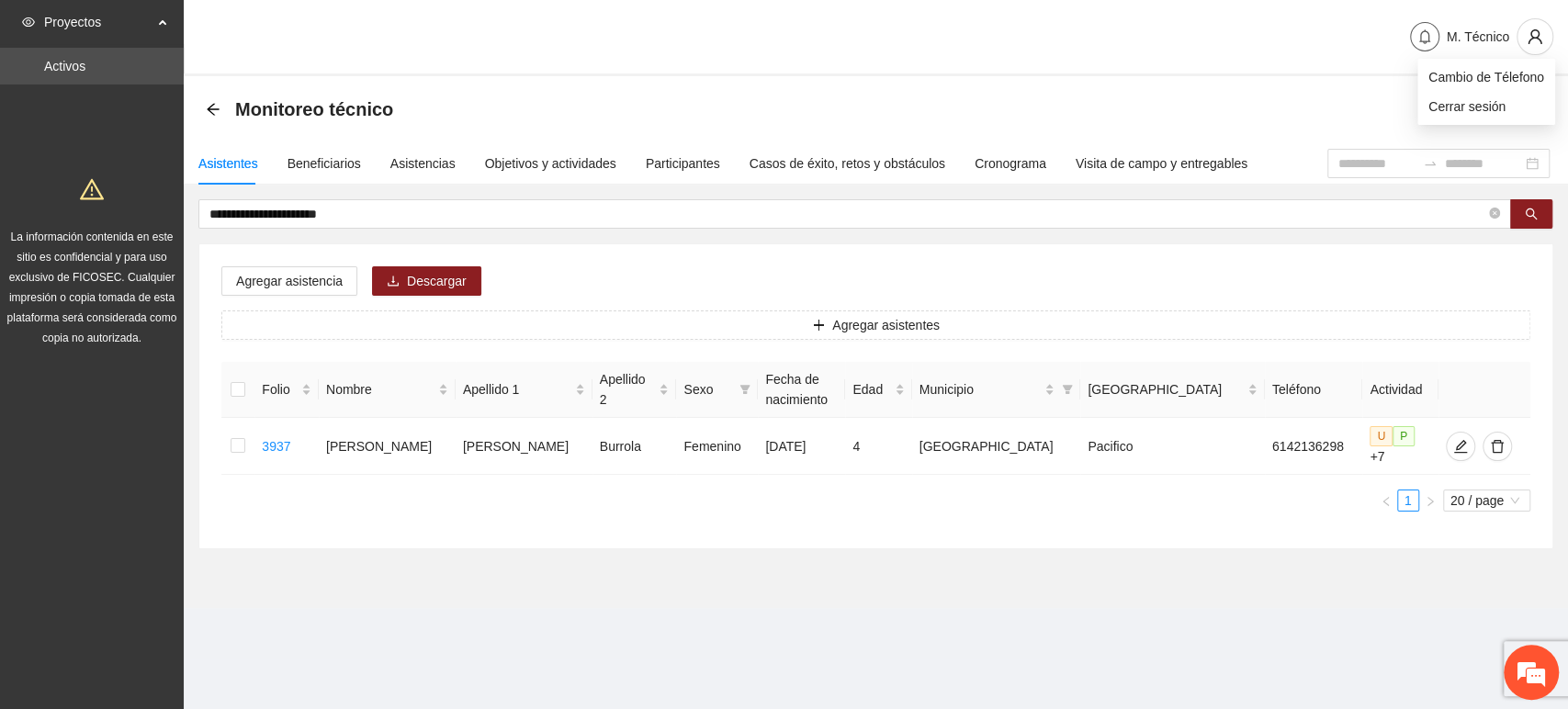 click at bounding box center (1425, 37) 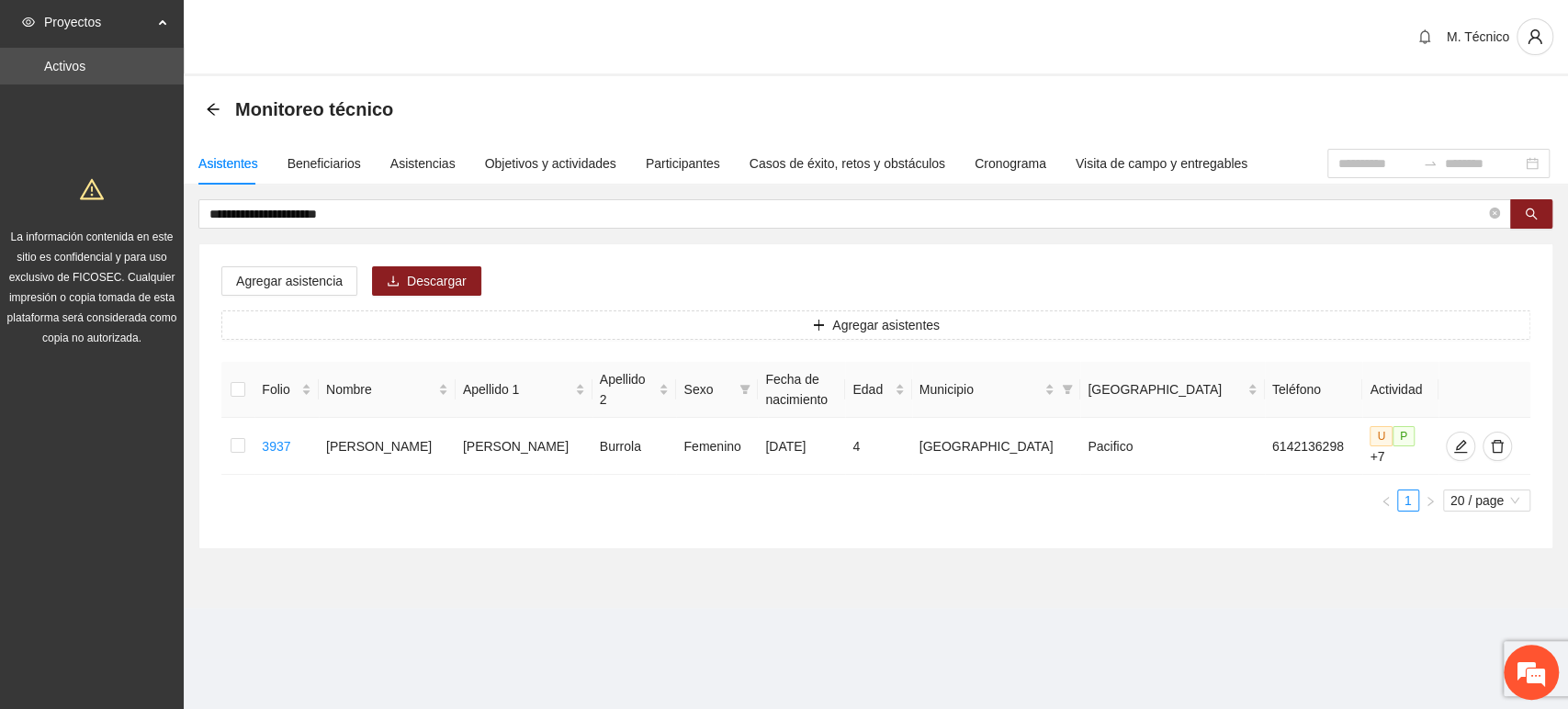 click on "M. Técnico" at bounding box center (1478, 37) 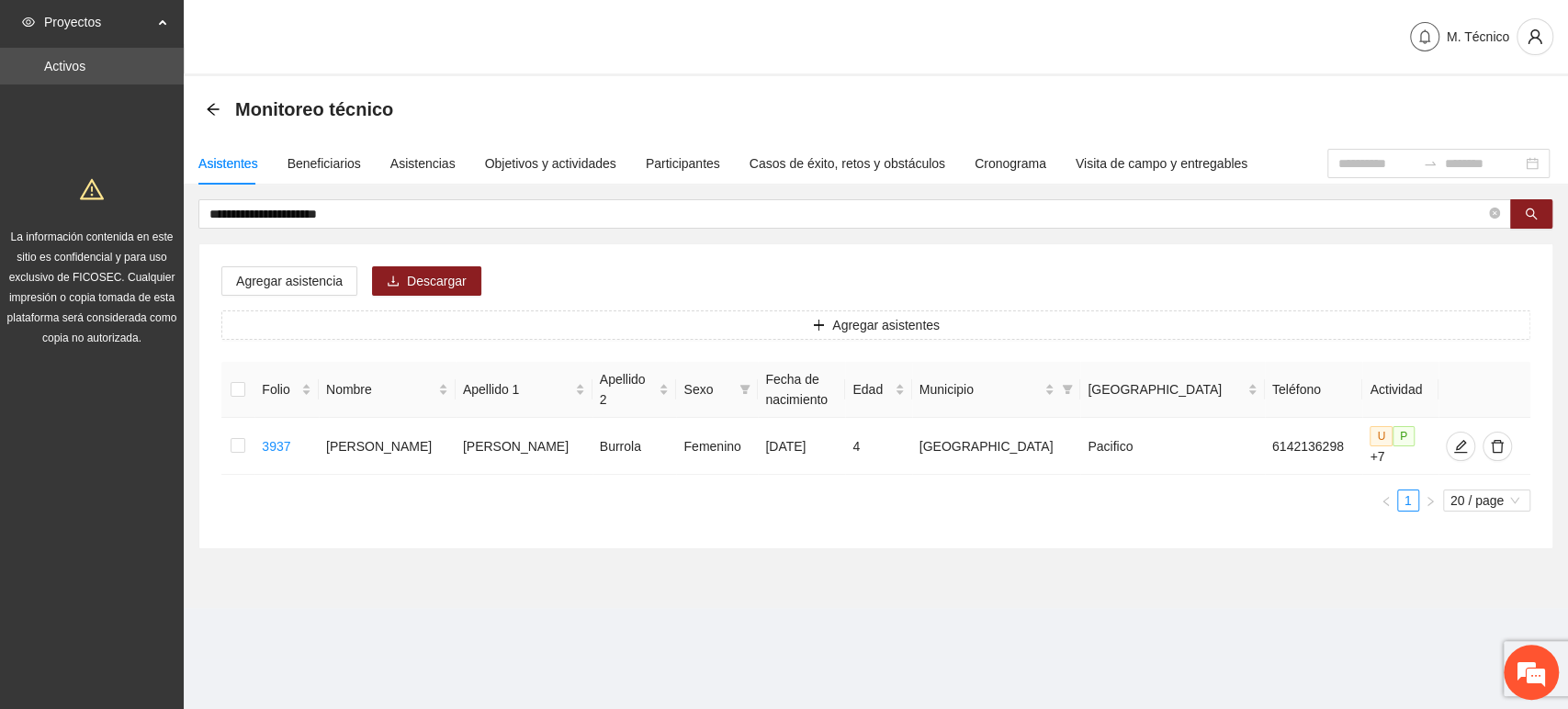 click 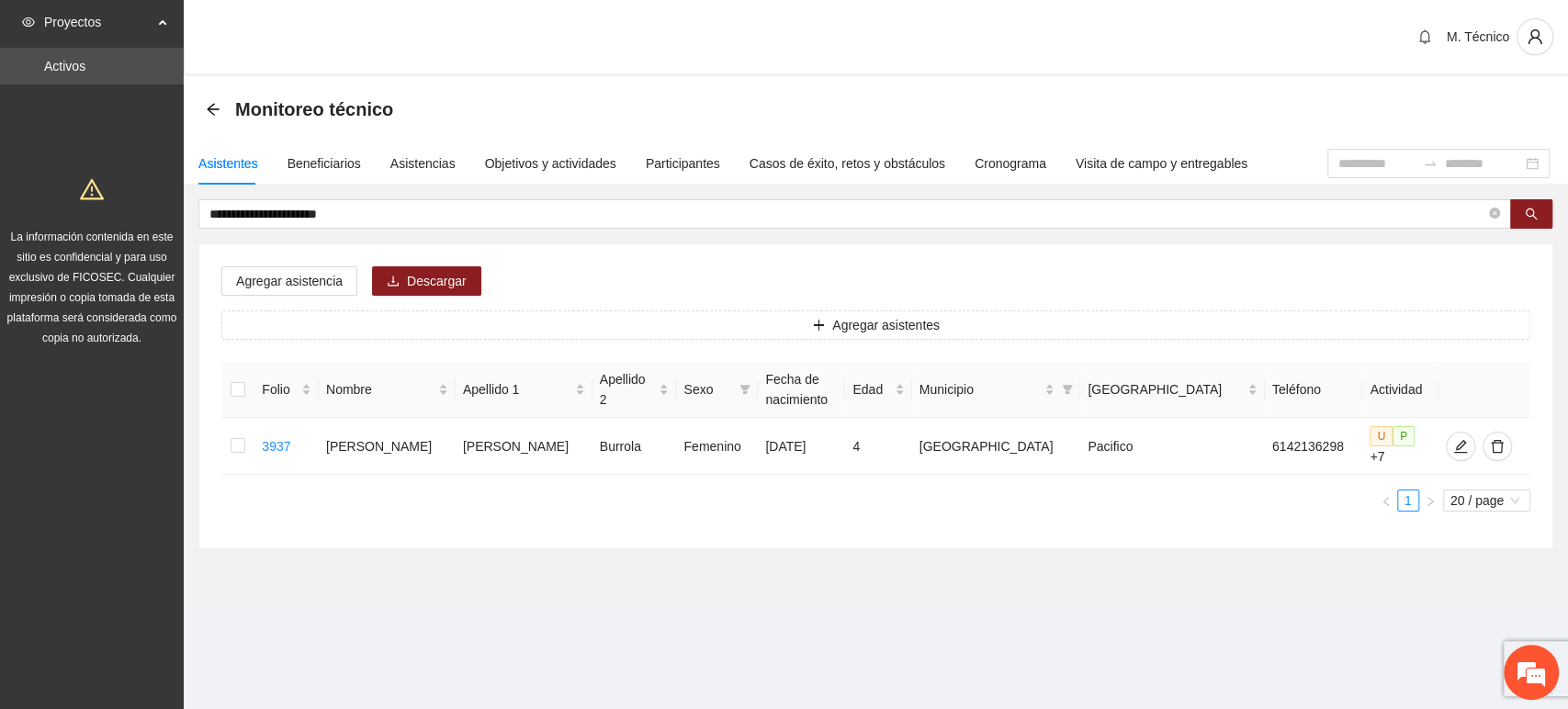 click on "M. Técnico" at bounding box center [1478, 37] 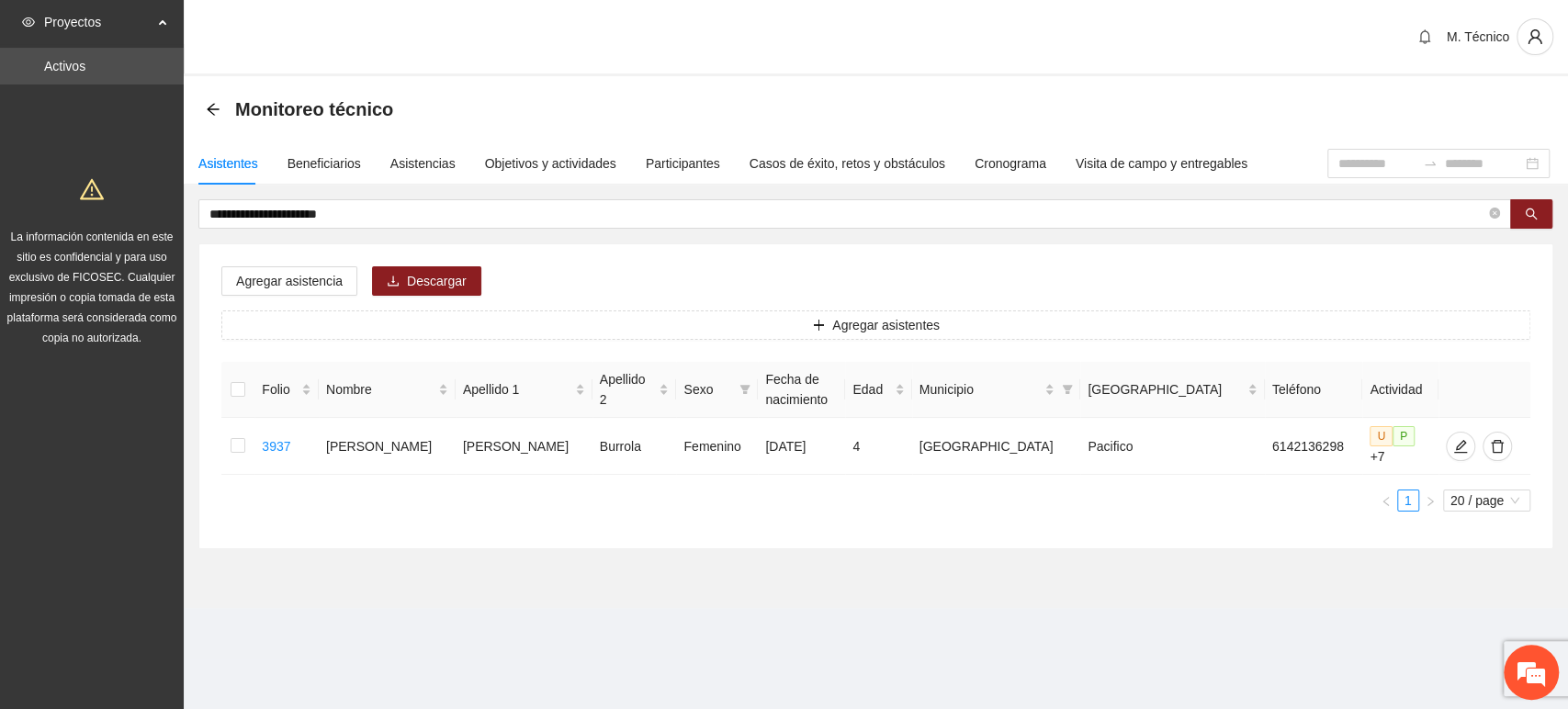 click on "M. Técnico" at bounding box center [875, 38] 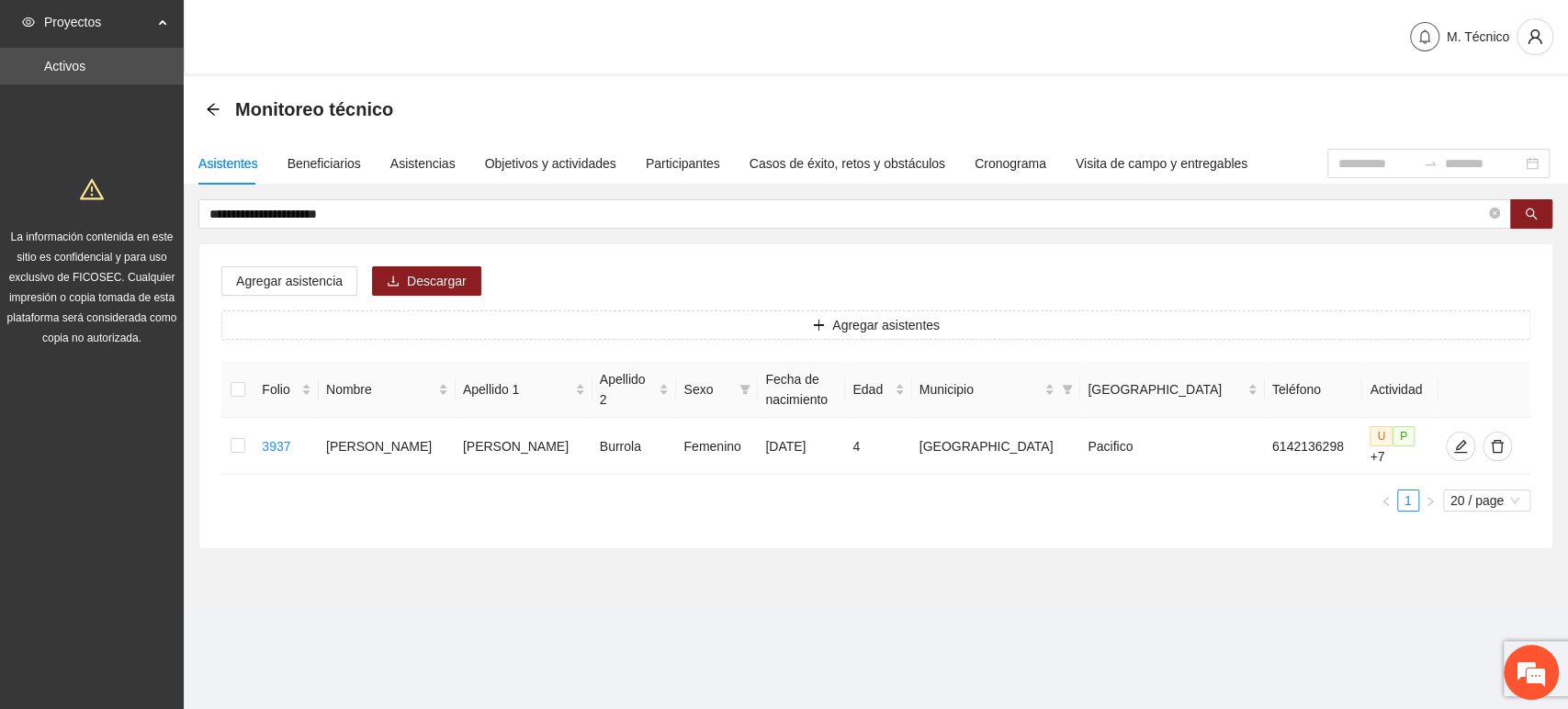 click at bounding box center (1425, 37) 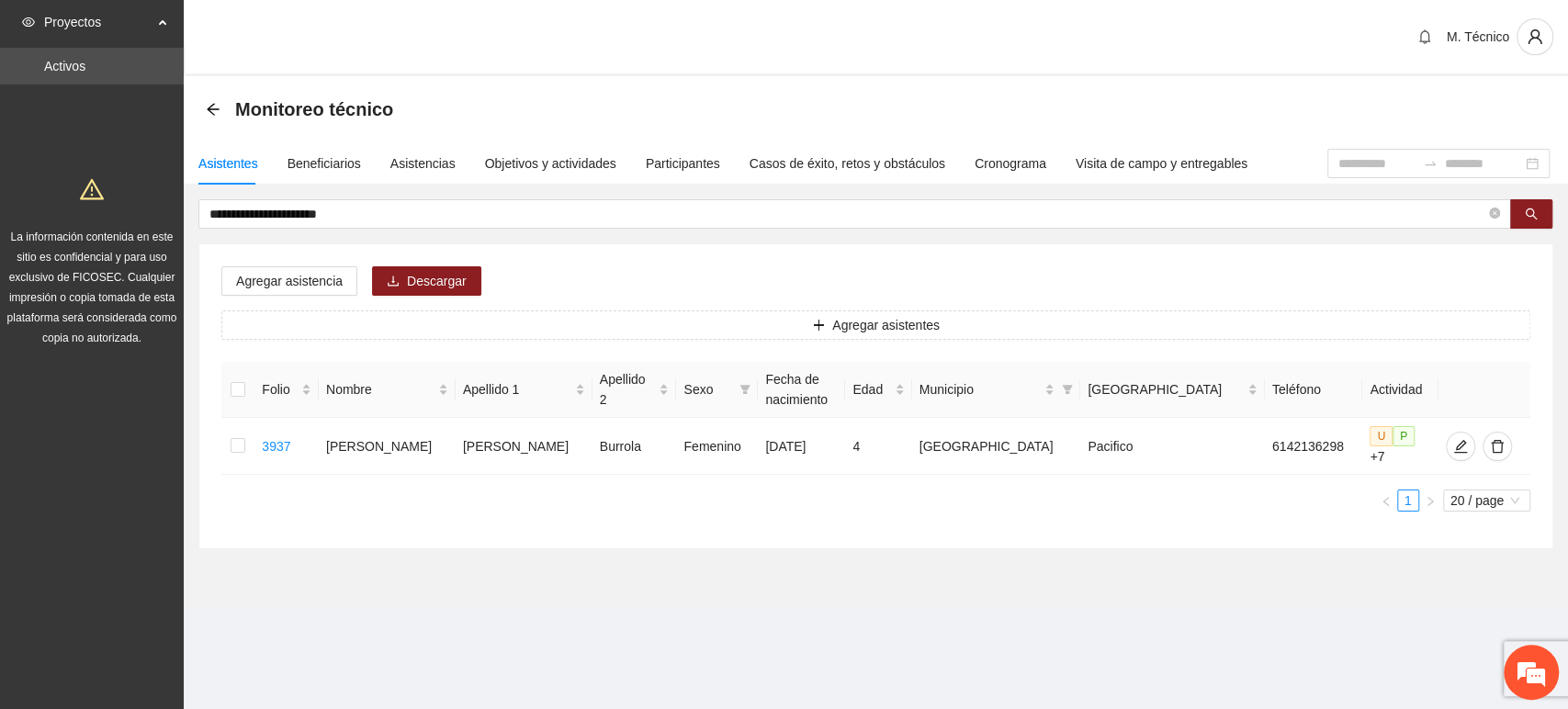 click on "Agregar asistencia Descargar Agregar asistentes Folio Nombre Apellido 1 Apellido 2 Sexo Fecha de nacimiento Edad Municipio Colonia Teléfono Actividad                           3937 [PERSON_NAME] Femenino [DATE] 4 Chihuahua Pacifico 6142136298 U P +7 1 20 / page" at bounding box center [875, 396] 